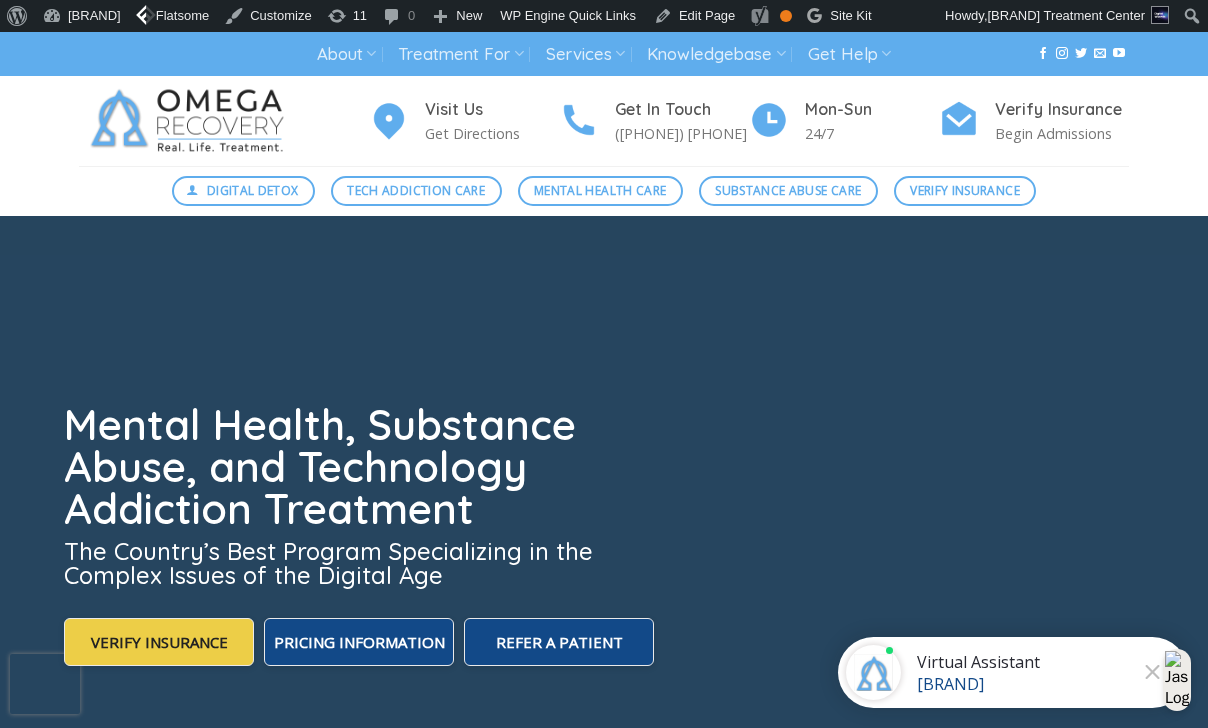 scroll, scrollTop: 0, scrollLeft: 0, axis: both 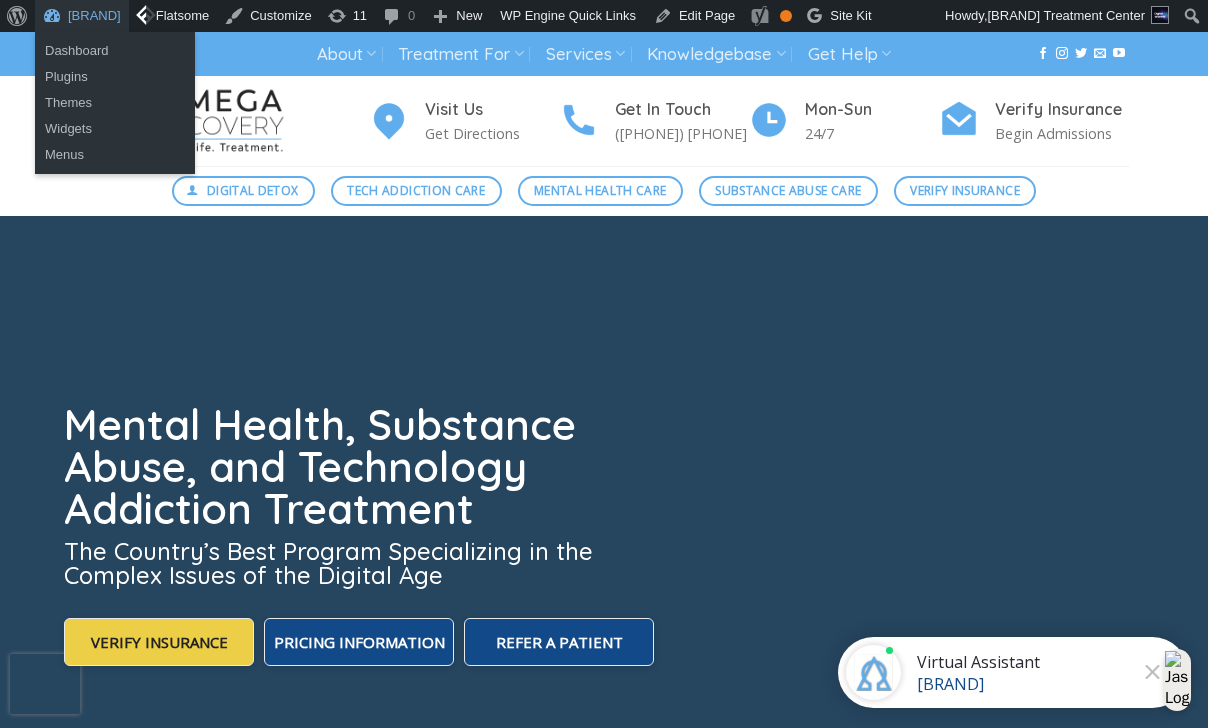 click on "Omega Recovery" at bounding box center (82, 16) 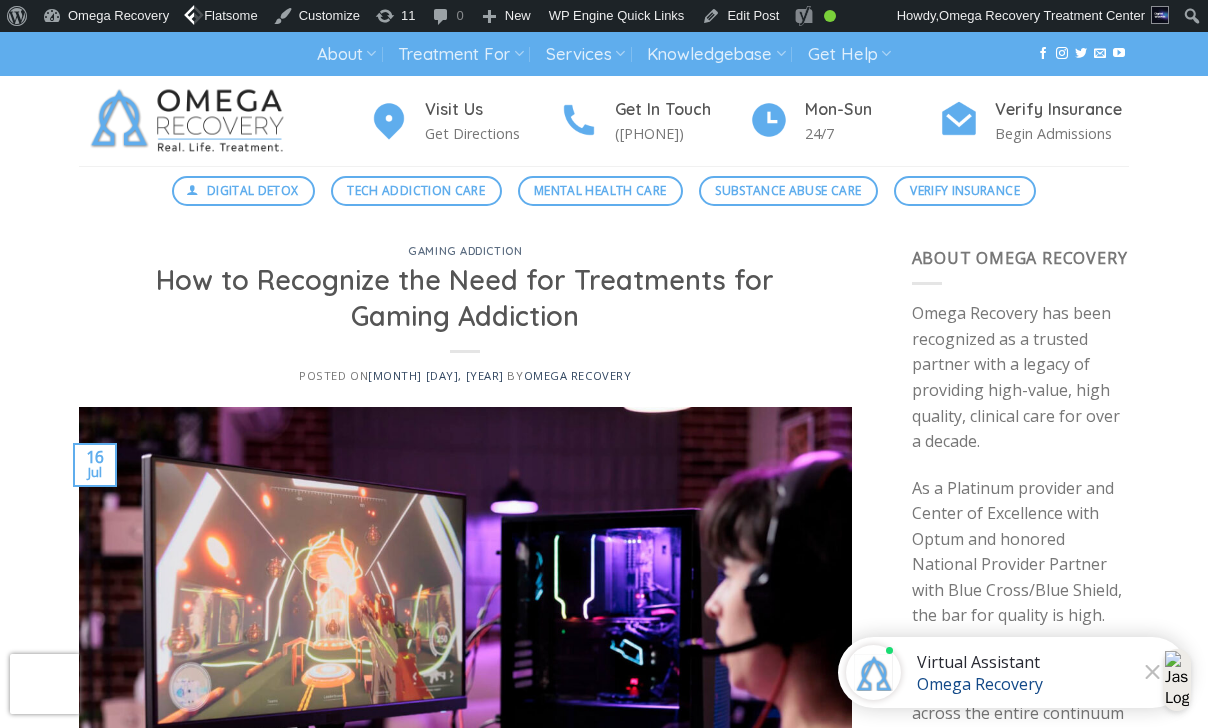 scroll, scrollTop: 0, scrollLeft: 0, axis: both 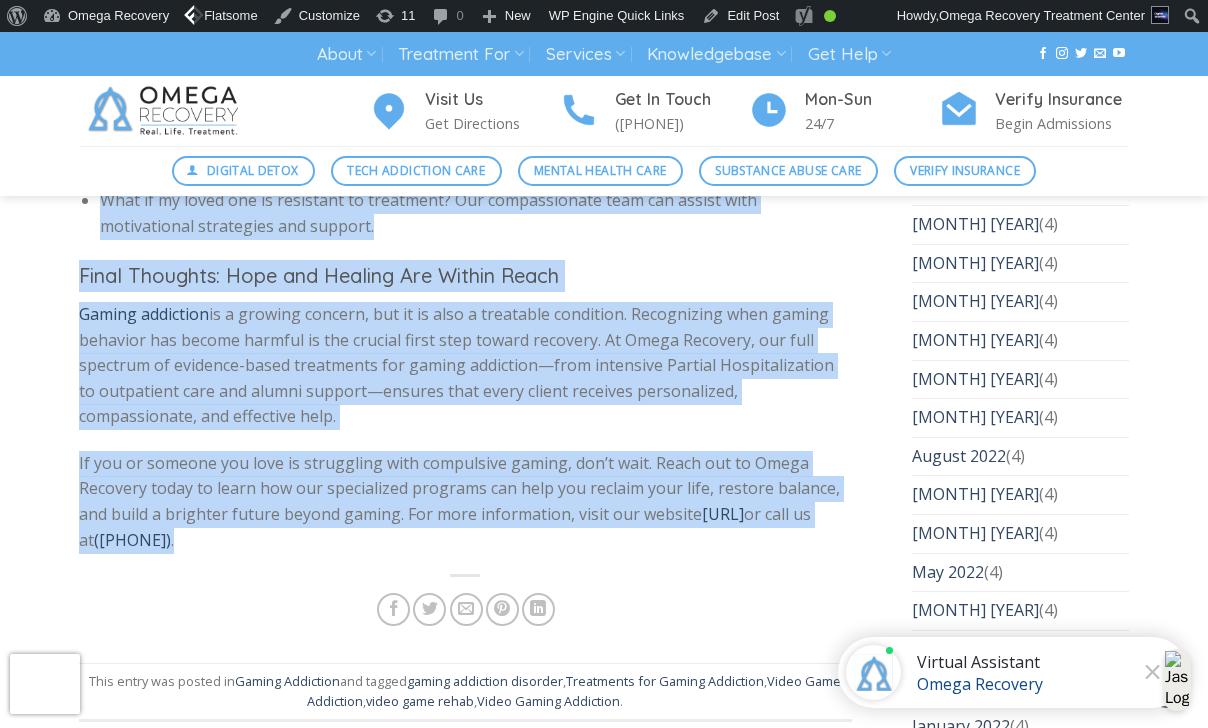 drag, startPoint x: 76, startPoint y: 373, endPoint x: 536, endPoint y: 510, distance: 479.9677 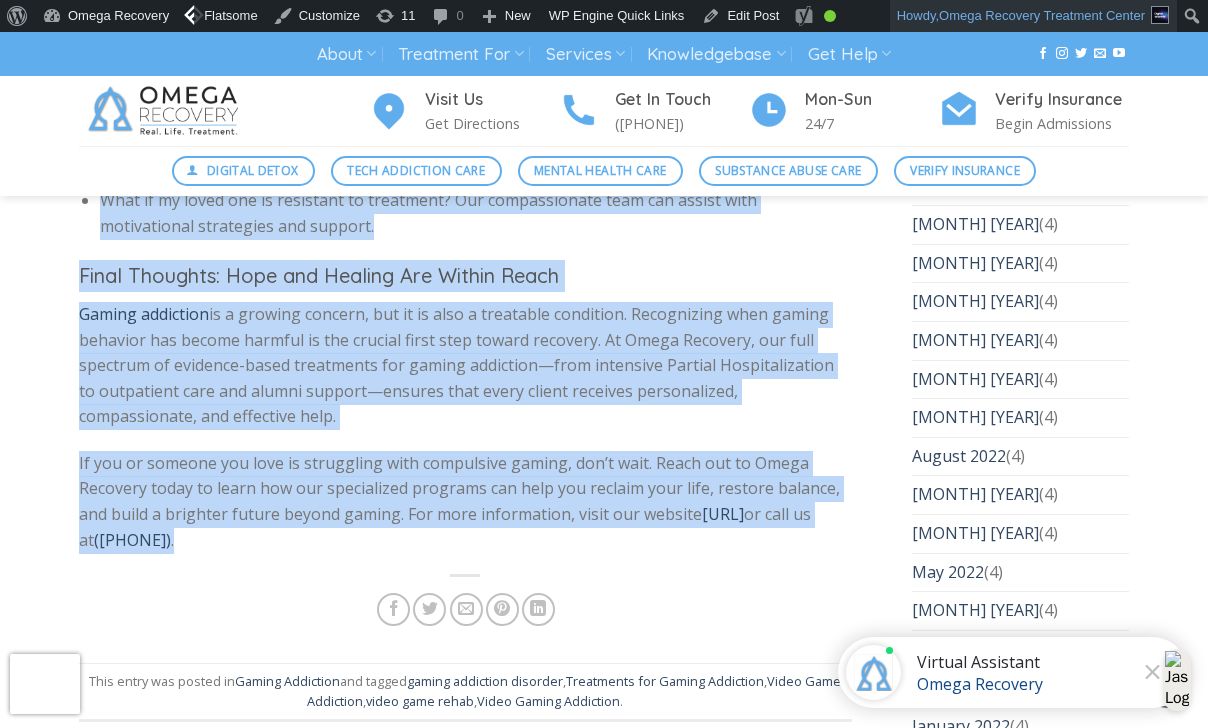 copy on "In the last two decades, video games have evolved from simple pixelated distractions to immersive worlds where millions find entertainment, community, and even career opportunities. While gaming is a popular and generally healthy pastime, it can become problematic when the behavior turns compulsive and begins to negatively impact daily life. Gaming addiction, sometimes referred to as Internet  Gaming Disorder , is now recognized as a serious mental health condition. At  Omega Recovery , an evidence-based treatment center, we specialize in helping individuals identify when gaming behavior has become harmful and when it’s time to pursue professional treatments for gaming addiction.
This comprehensive guide will explore the signs that indicate gaming addiction, explain why early intervention is critical, and detail the evidence-based programs Omega Recovery offers to support lasting recovery. Our goal is to empower you with knowledge and hope—because recovery is possible.
Understanding Gaming Addiction: M..." 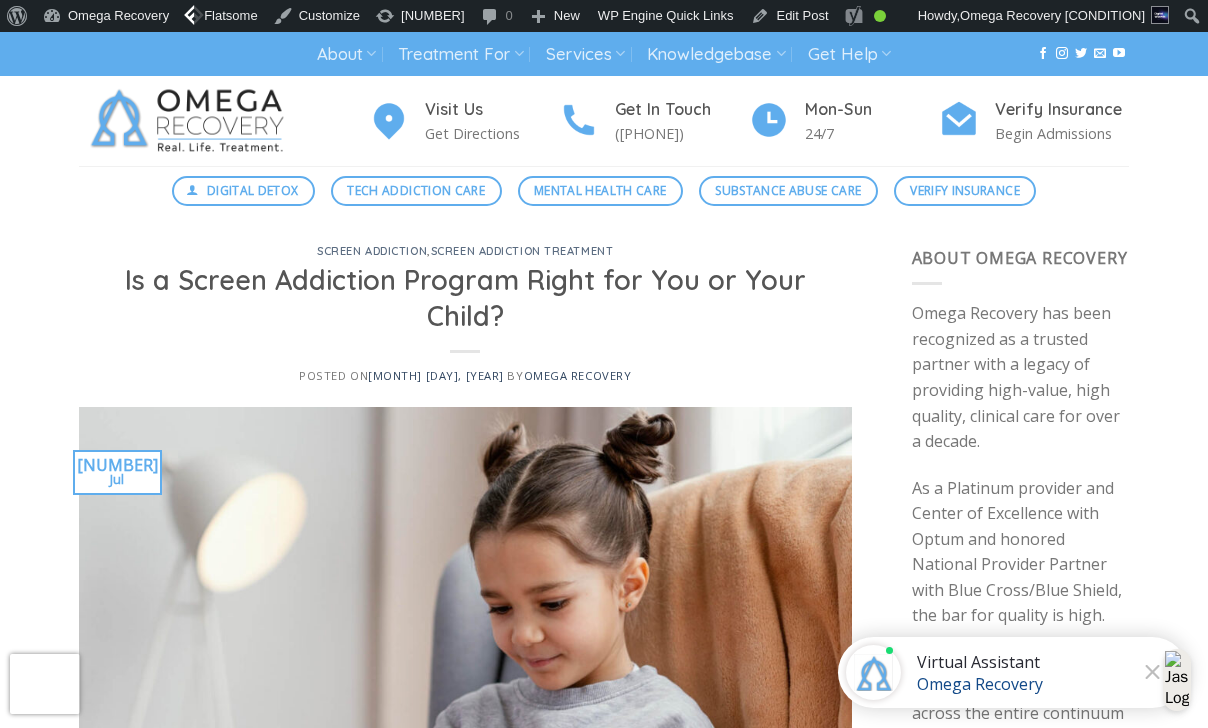 scroll, scrollTop: 0, scrollLeft: 0, axis: both 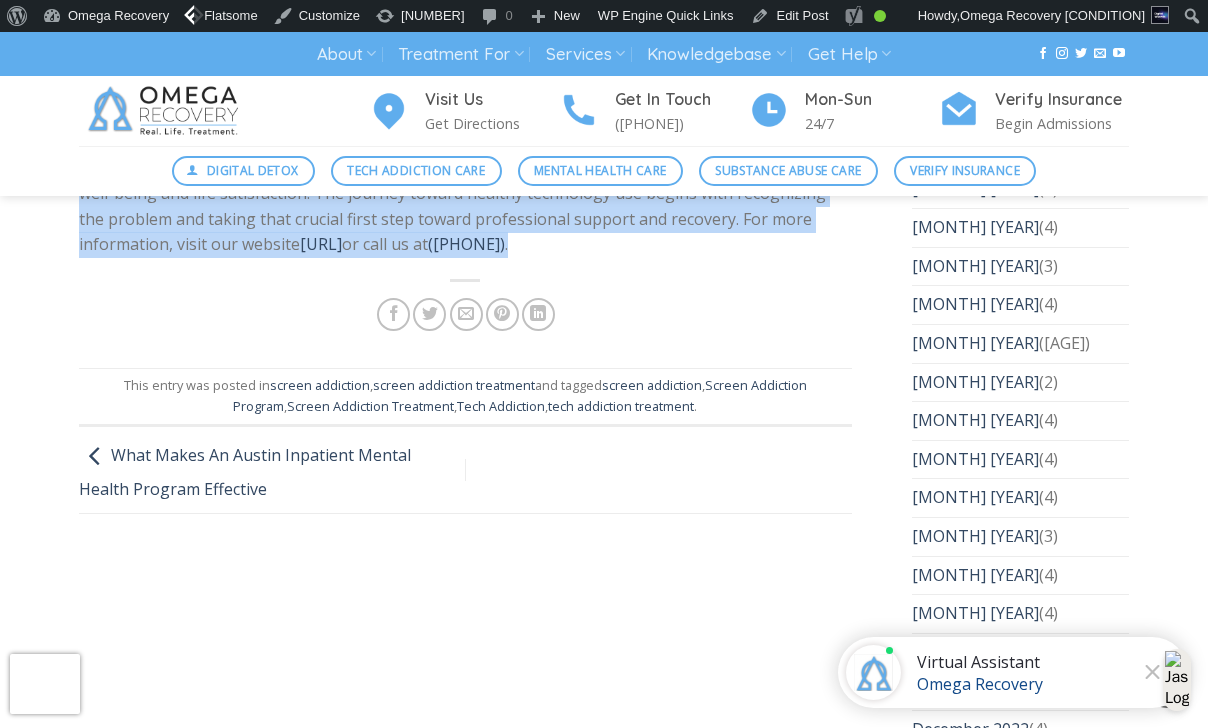 drag, startPoint x: 71, startPoint y: 388, endPoint x: 300, endPoint y: 356, distance: 231.225 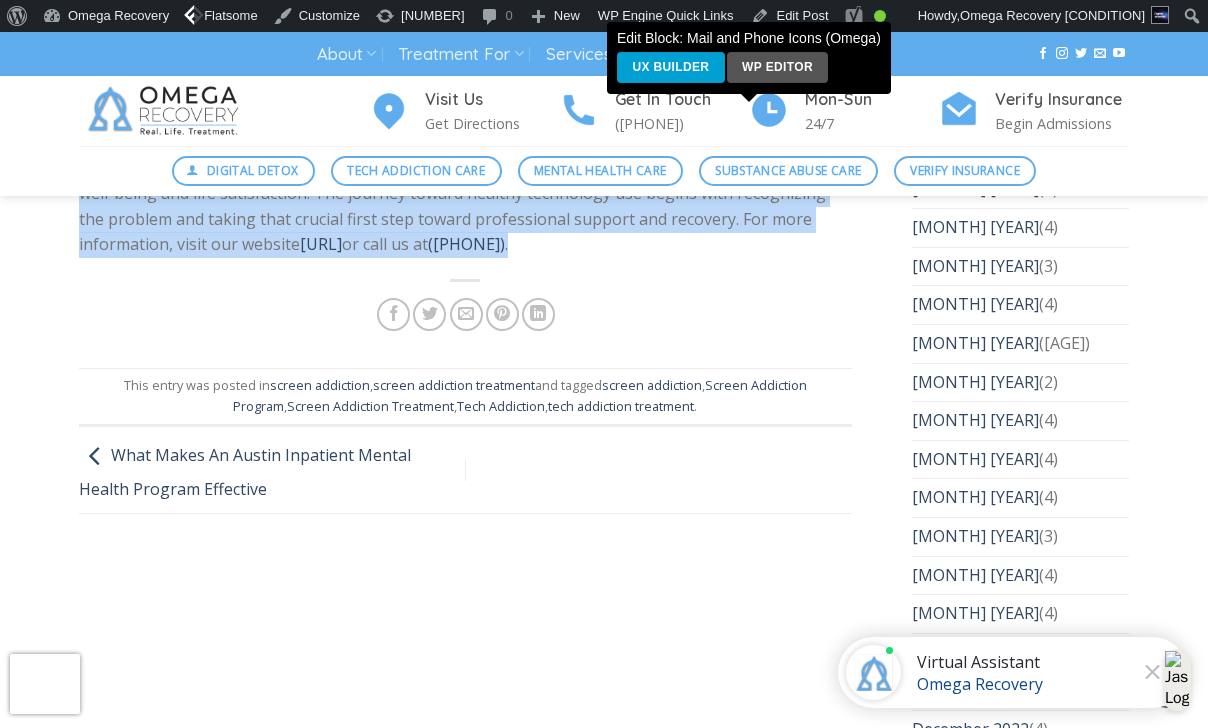 copy on "At [COMPANY NAME], we’ve witnessed firsthand how digital devices, while offering incredible benefits, can also become sources of compulsive behavior that disrupt daily functioning, relationships, and overall well-being. The rapid evolution of technology has outpaced our understanding of its psychological impact, leaving many individuals and families struggling to maintain healthy boundaries.
If you’re wondering whether you or your child might benefit from a Screen Addiction Program, you’re already taking an important step toward understanding and addressing this modern cha..." 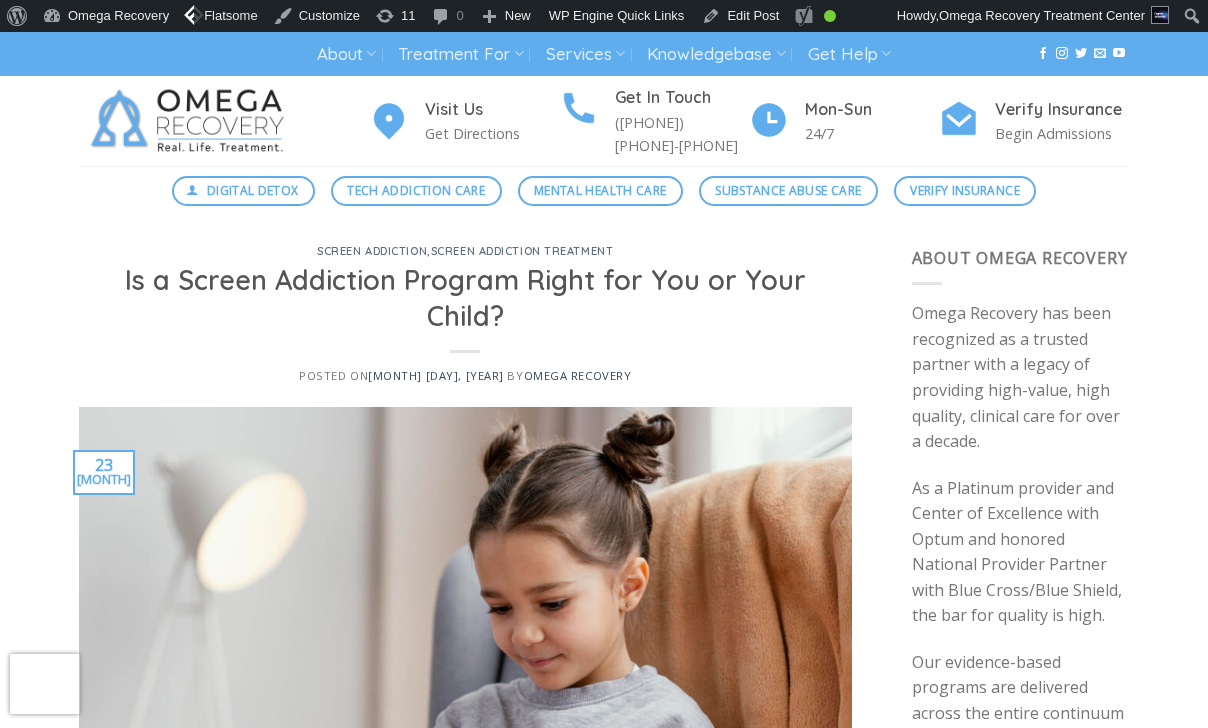 scroll, scrollTop: 0, scrollLeft: 0, axis: both 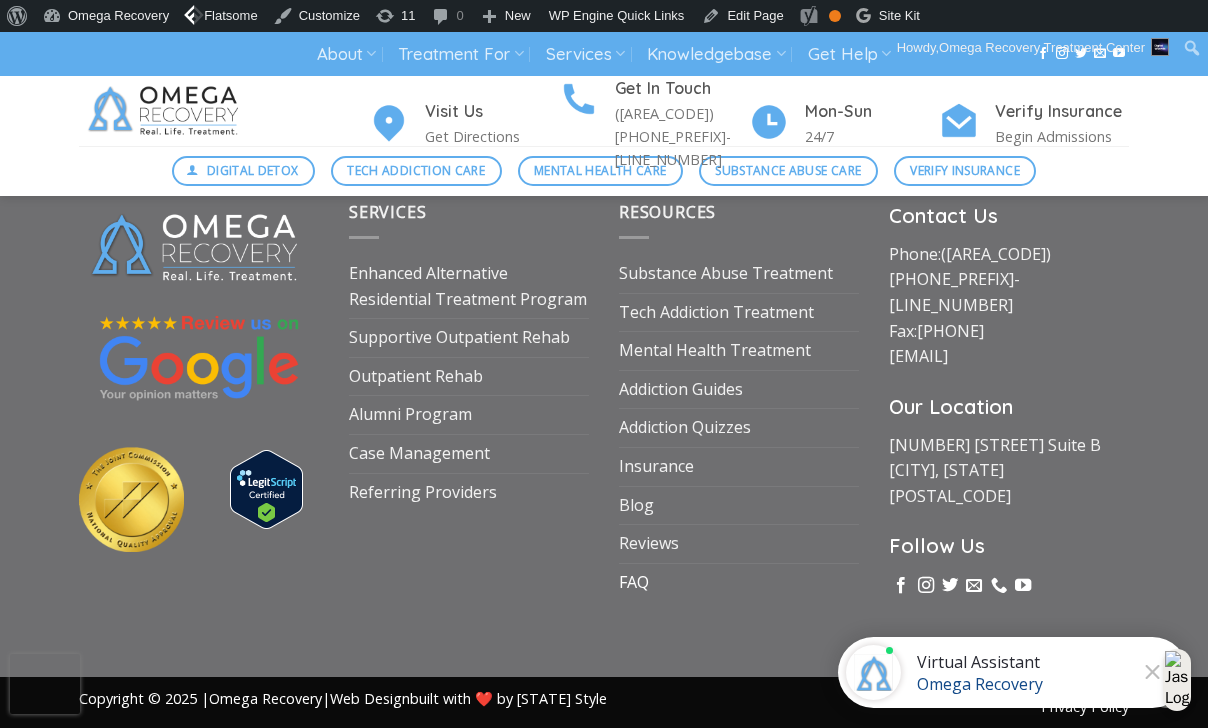 click on "FAQ" at bounding box center (634, 583) 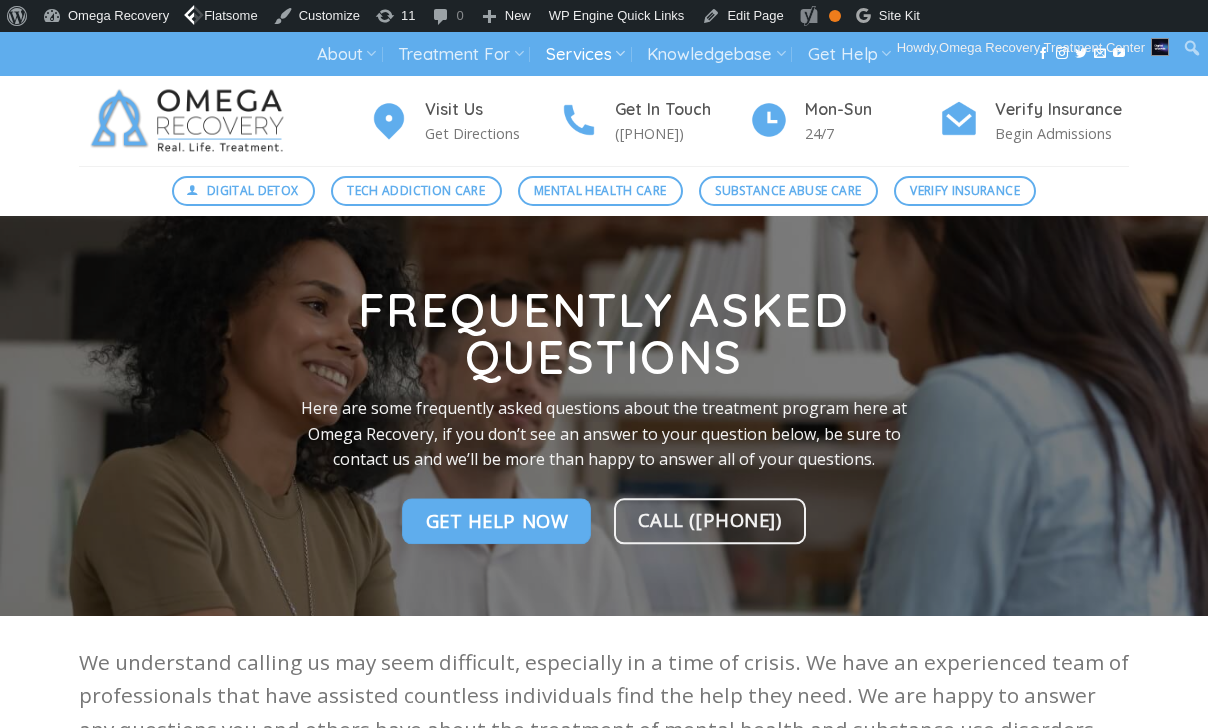 scroll, scrollTop: 0, scrollLeft: 0, axis: both 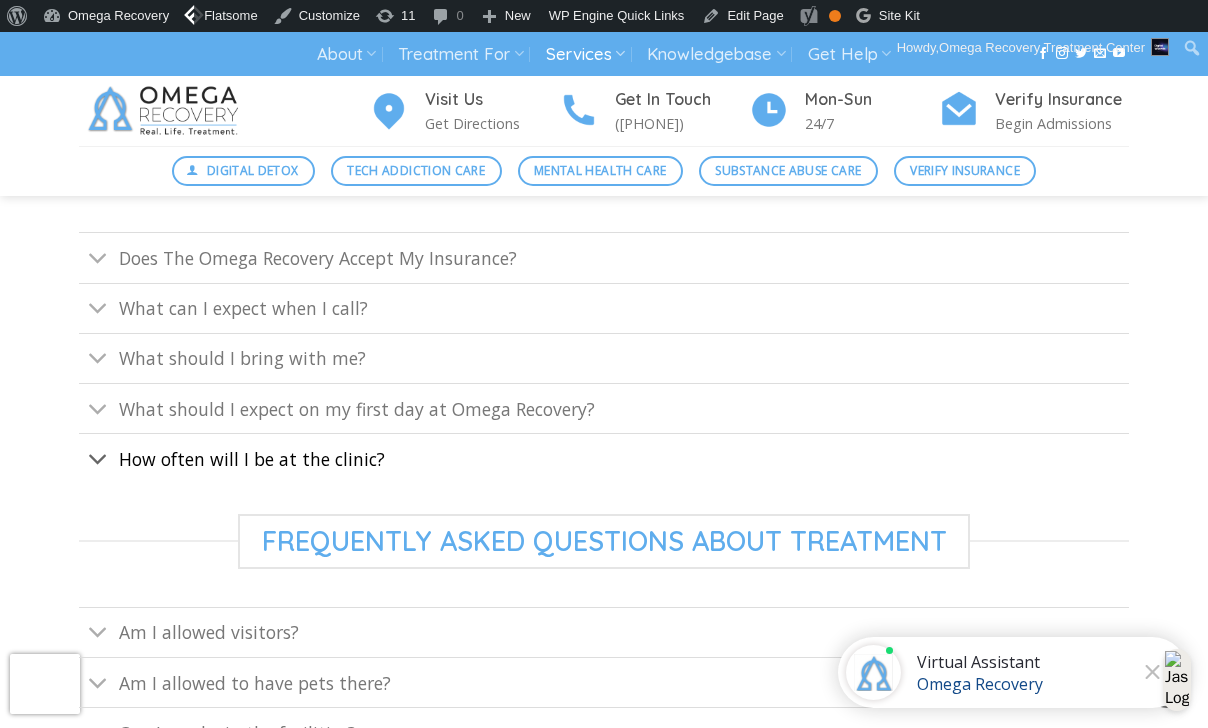 click on "How often will I be at the clinic?" at bounding box center (604, 458) 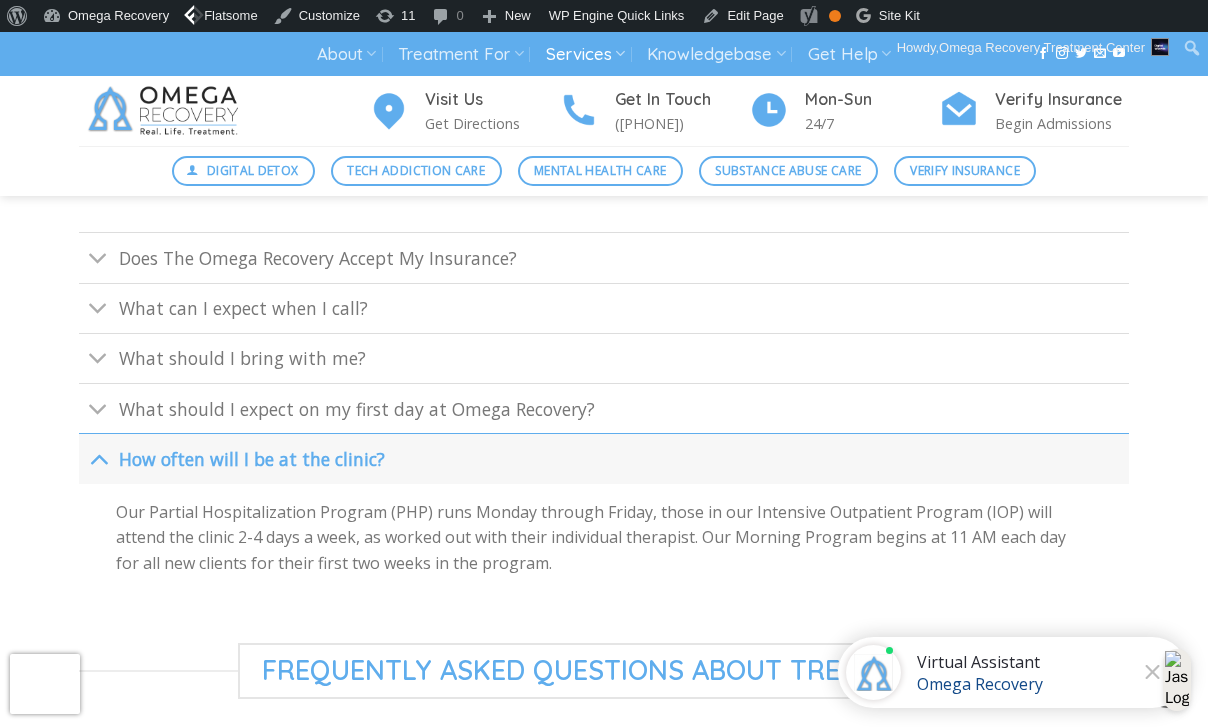 click on "How often will I be at the clinic?" at bounding box center (604, 458) 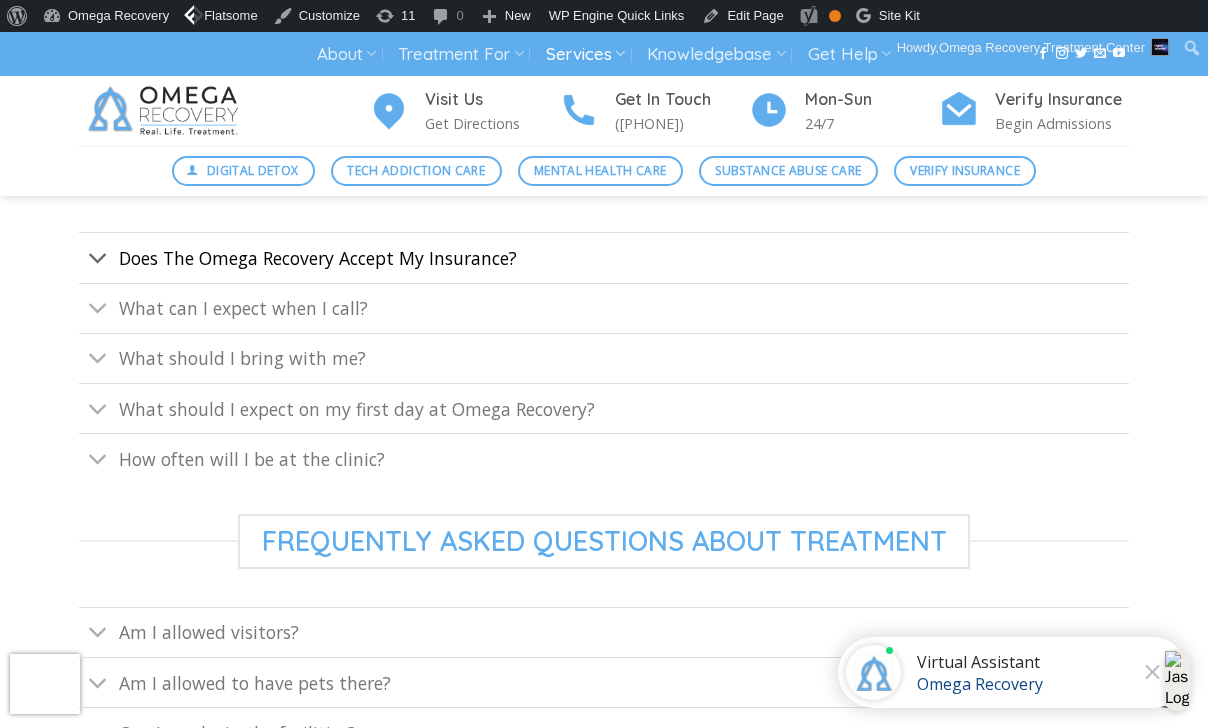 click on "Does The Omega Recovery Accept My Insurance?" at bounding box center (604, 257) 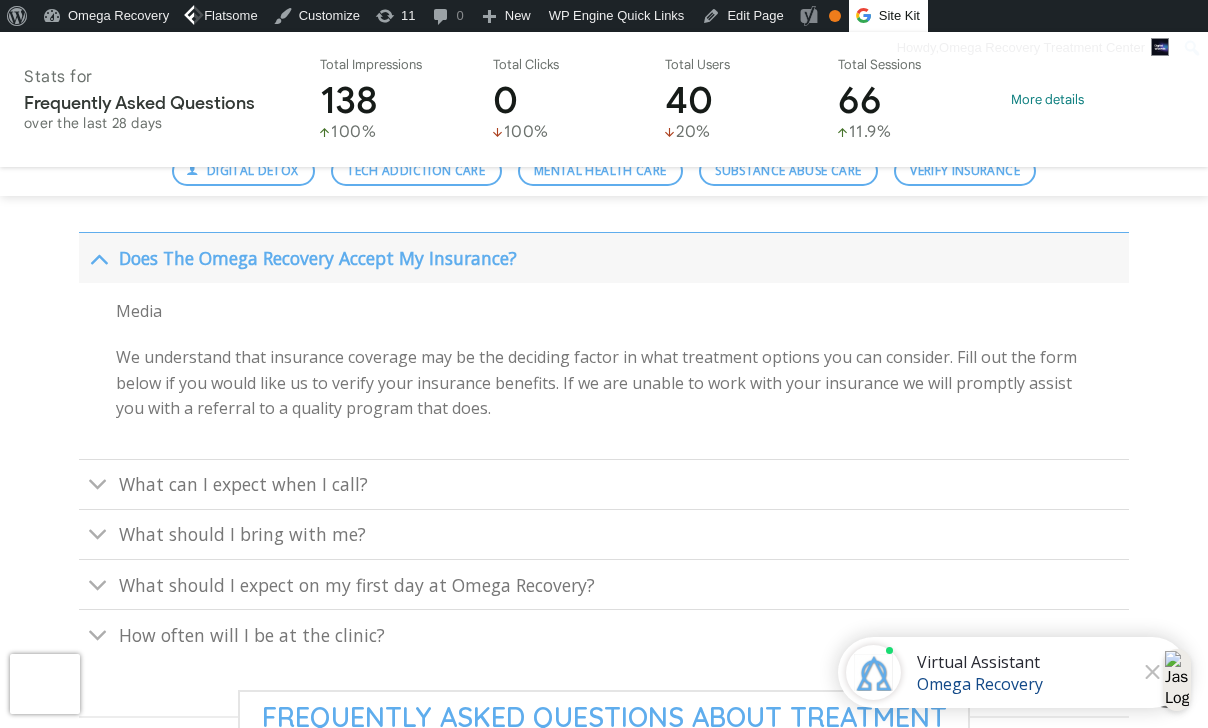 drag, startPoint x: 519, startPoint y: 263, endPoint x: 872, endPoint y: 3, distance: 438.41647 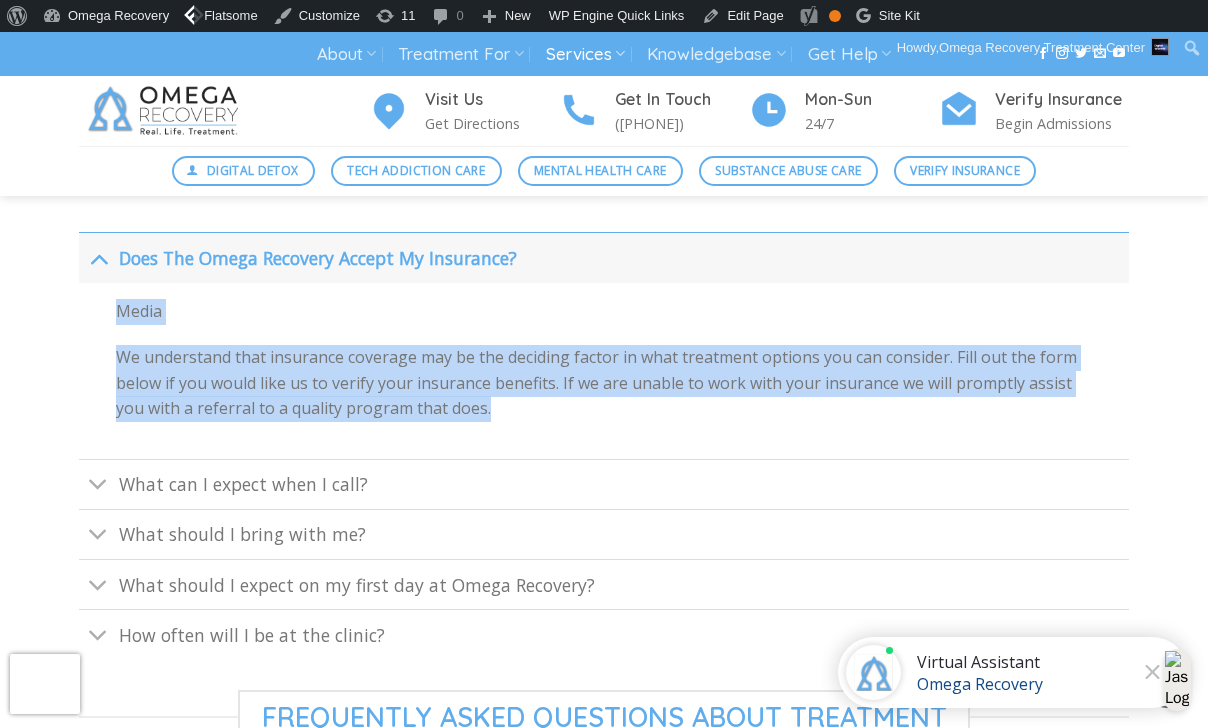 drag, startPoint x: 533, startPoint y: 568, endPoint x: 113, endPoint y: 323, distance: 486.23553 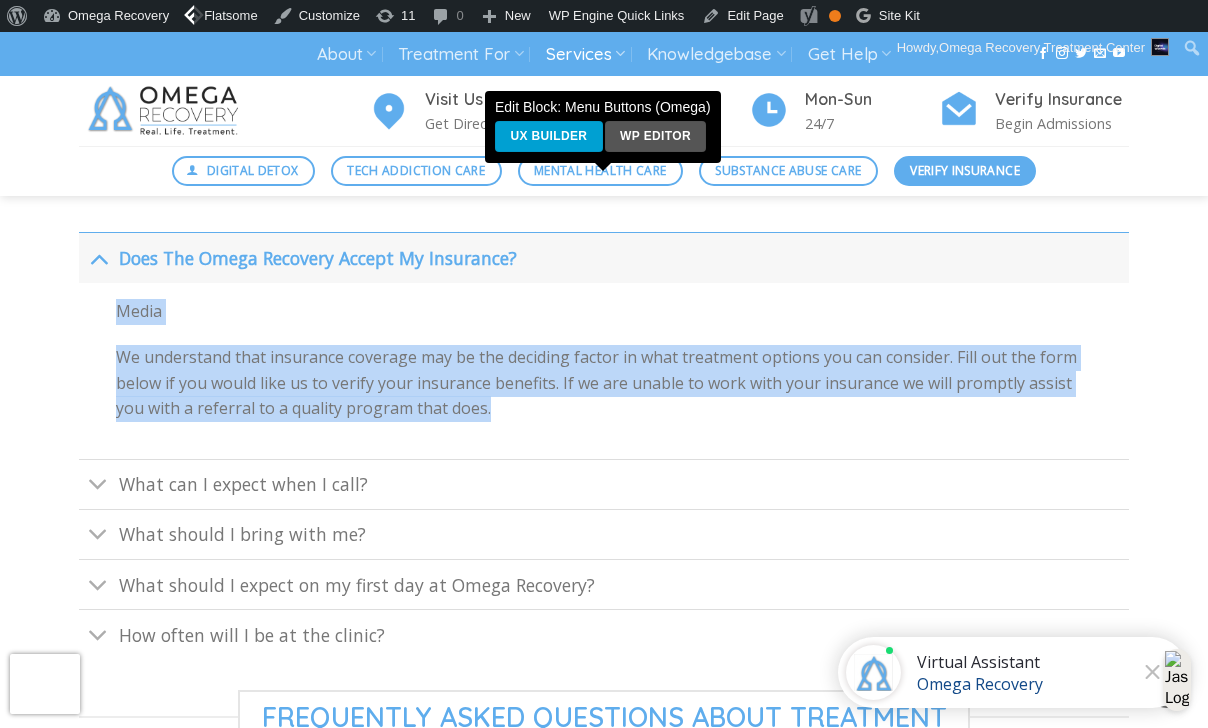 copy on "We work with a variety of different insurance plans. We are happy to verify your insurance benefits and help explain the available options based on your policy’s coverage. It’s important to know that not all insurance plans are the same and most insurance authorization is based on medical necessity. It greatly aids our evaluation of your insurance coverage if you are willing to take some time and tell us about the situation you are dealing with, or for you to fill out our online application. Without the details for your situation or a brief history of the individual seeking treatment it is difficult to anticipate what your insurance policy will cover. Please understand that we strive diligently to maximize your insurance benefit by providing utilization review and billing facilitated by our hard-working professional team.
We understand that insurance coverage may be the deciding factor in what treatment options you can consider. Fill out the form below if you would like us to verify your insurance benefi..." 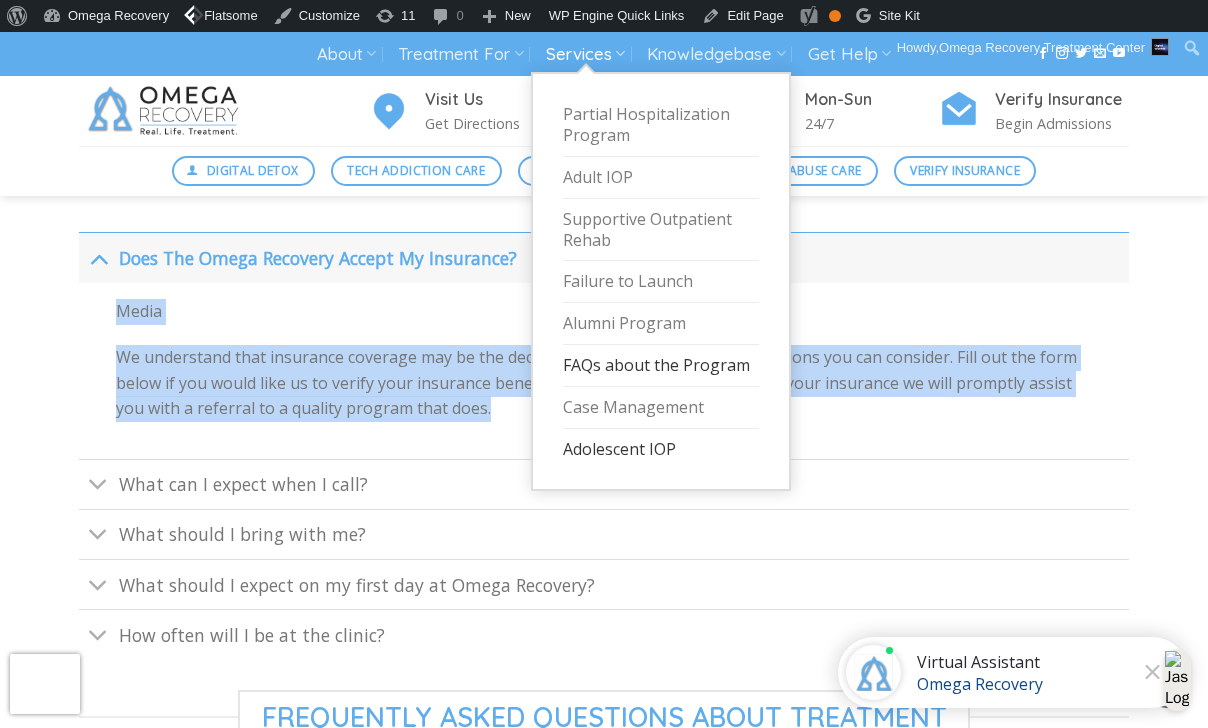 click on "Adolescent IOP" at bounding box center [661, 449] 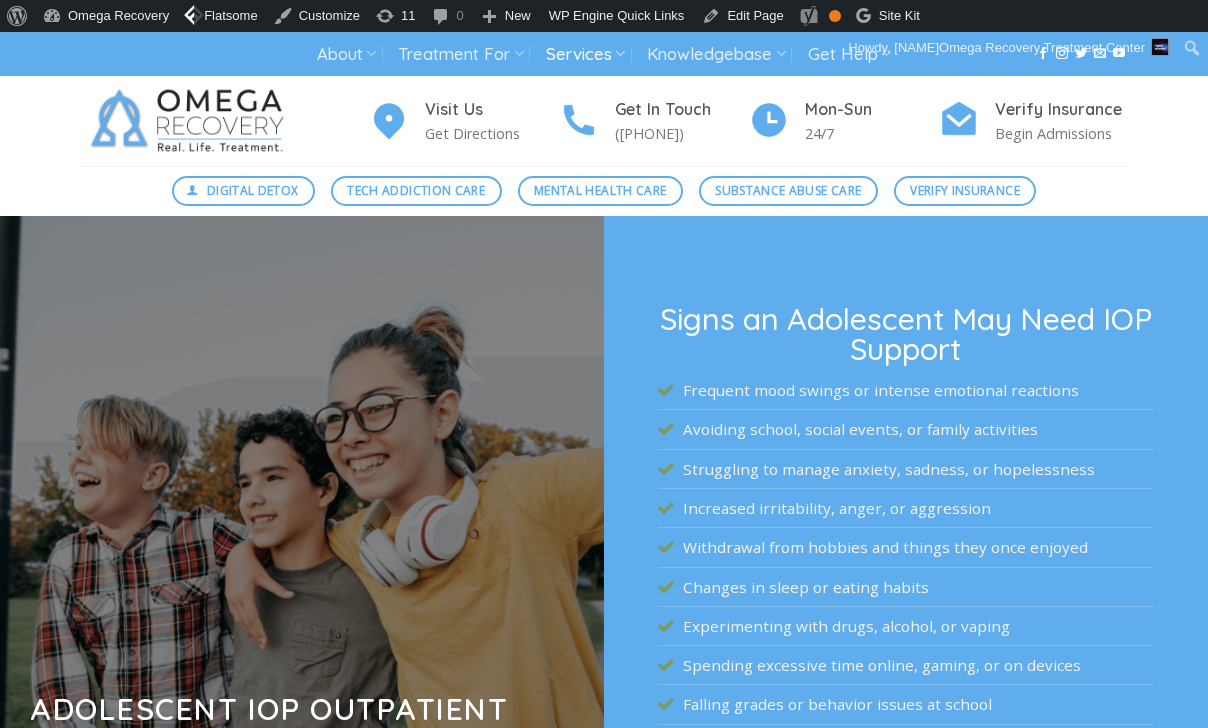 scroll, scrollTop: 0, scrollLeft: 0, axis: both 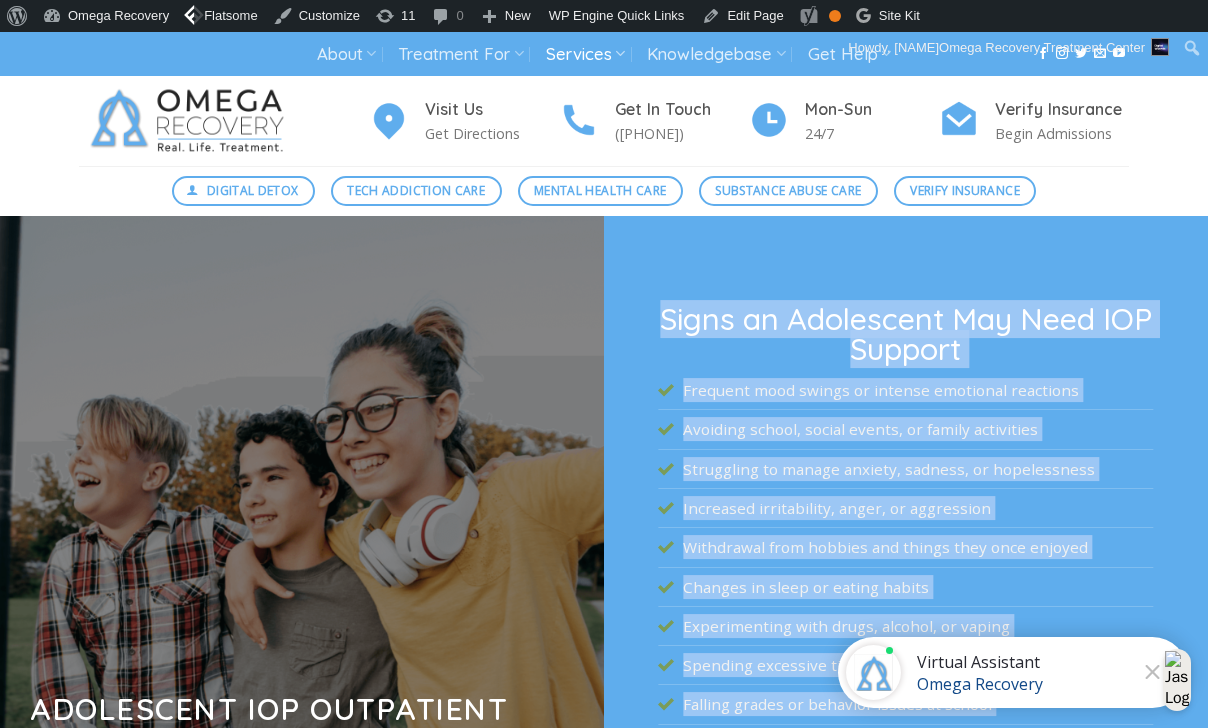 drag, startPoint x: 1147, startPoint y: 541, endPoint x: 683, endPoint y: 314, distance: 516.5511 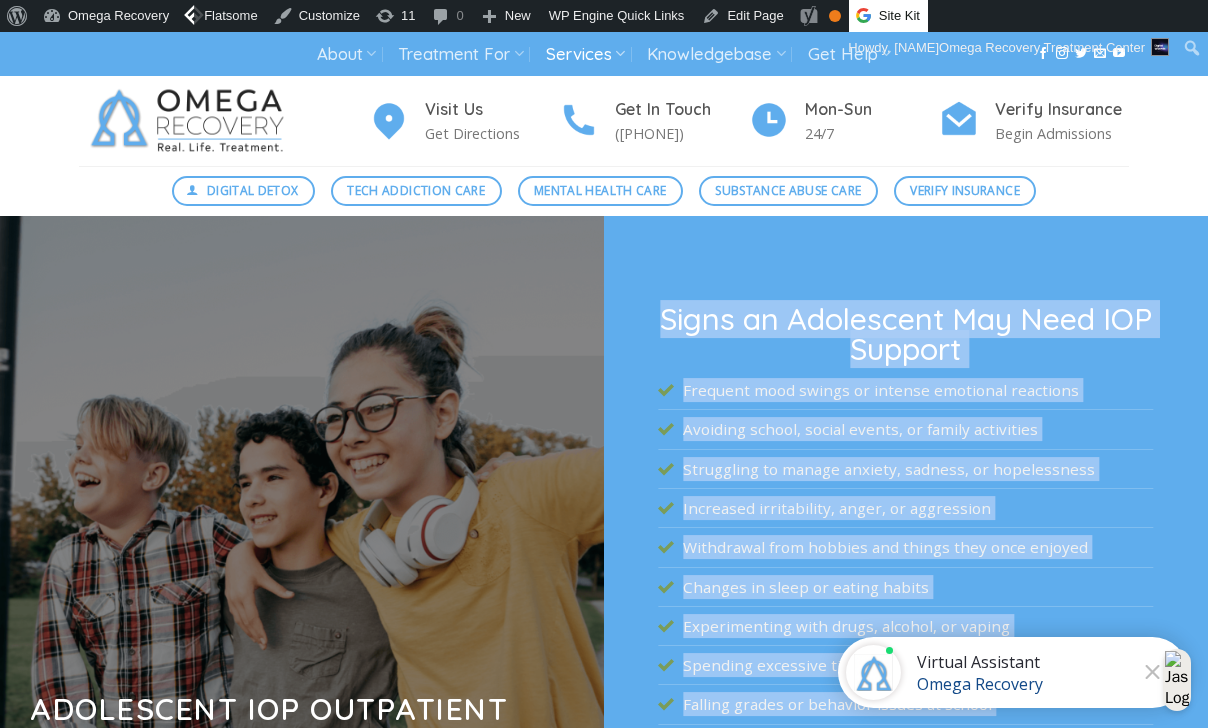 copy on "Signs an Adolescent May Need IOP Support
Frequent mood swings or intense emotional reactions
Avoiding school, social events, or family activities
Struggling to manage anxiety, sadness, or hopelessness
Increased irritability, anger, or aggression
Withdrawal from hobbies and things they once enjoyed
Changes in sleep or eating habits
Experimenting with drugs, alcohol, or vaping
Spending excessive time online, gaming, or on devices
Falling grades or behavior issues at school
Talking about or showing signs of self-harm or suicidal thoughts" 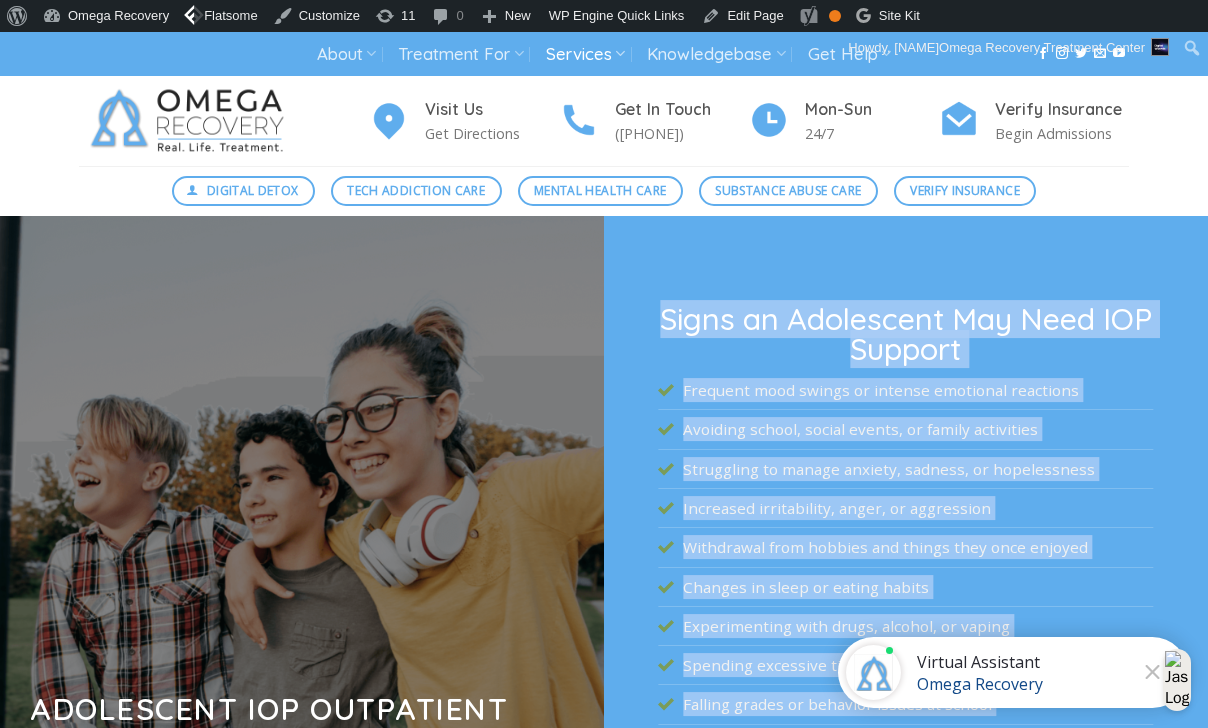 click on "Signs an Adolescent May Need IOP Support" at bounding box center [905, 334] 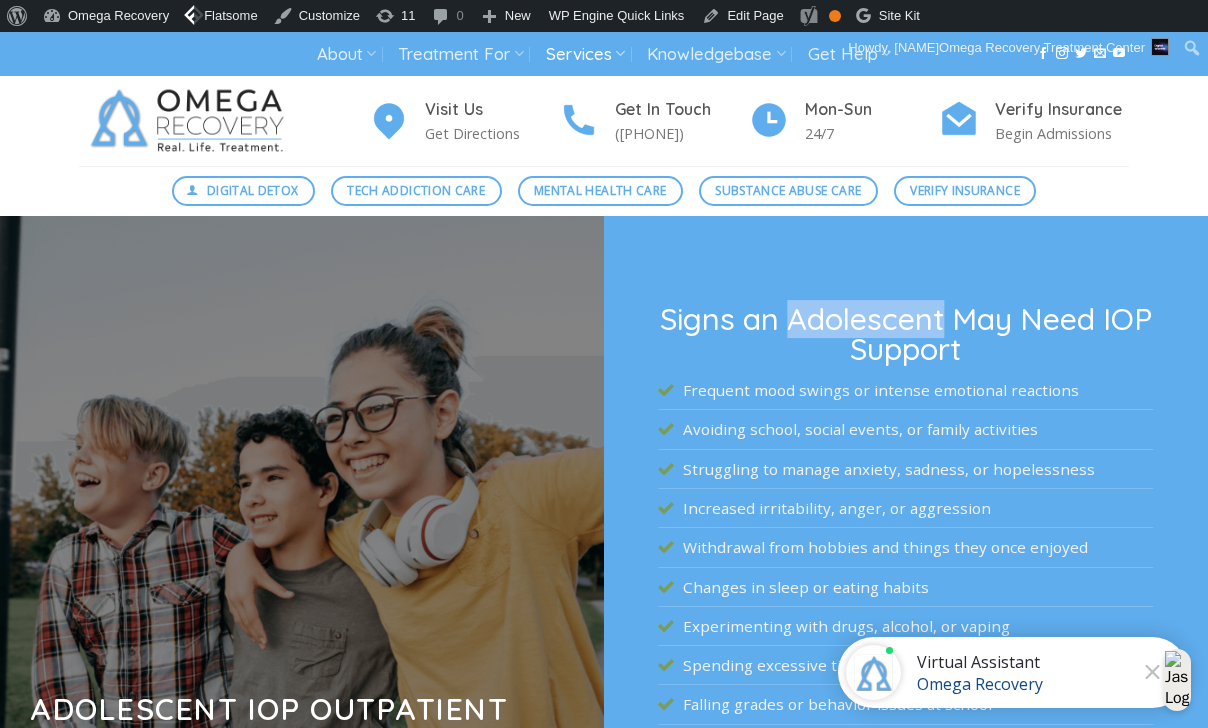 click on "Signs an Adolescent May Need IOP Support" at bounding box center (905, 334) 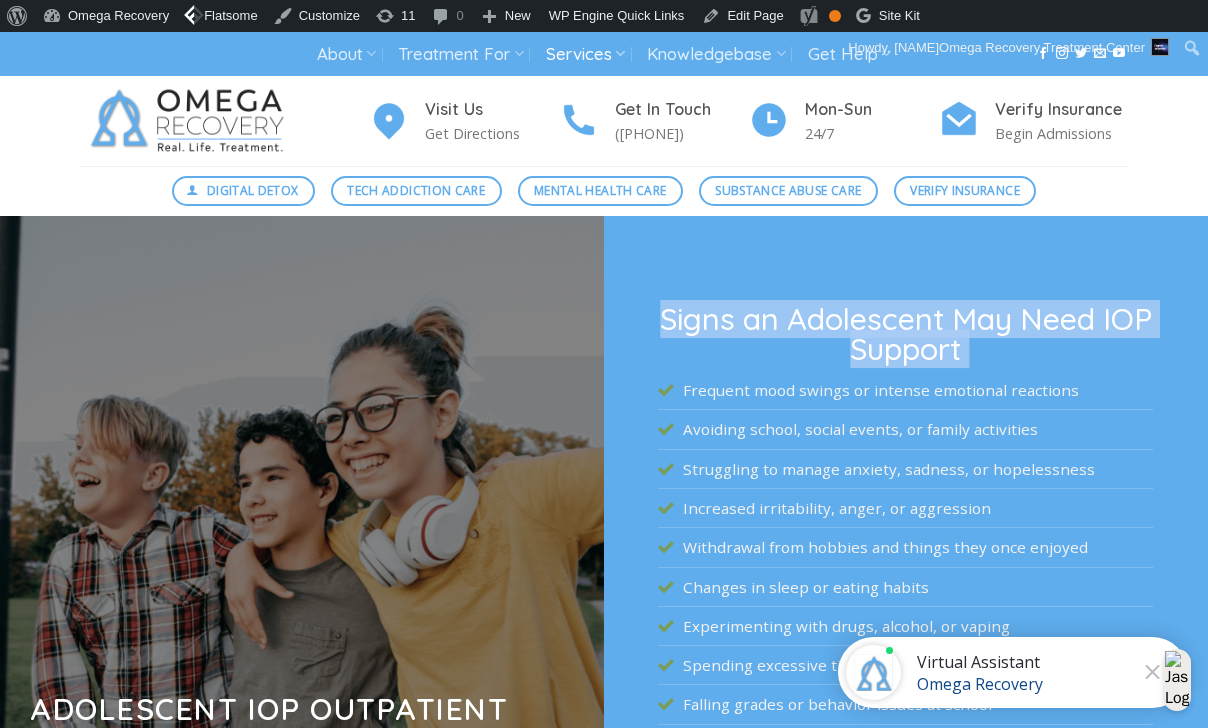 click on "Signs an Adolescent May Need IOP Support" at bounding box center (905, 334) 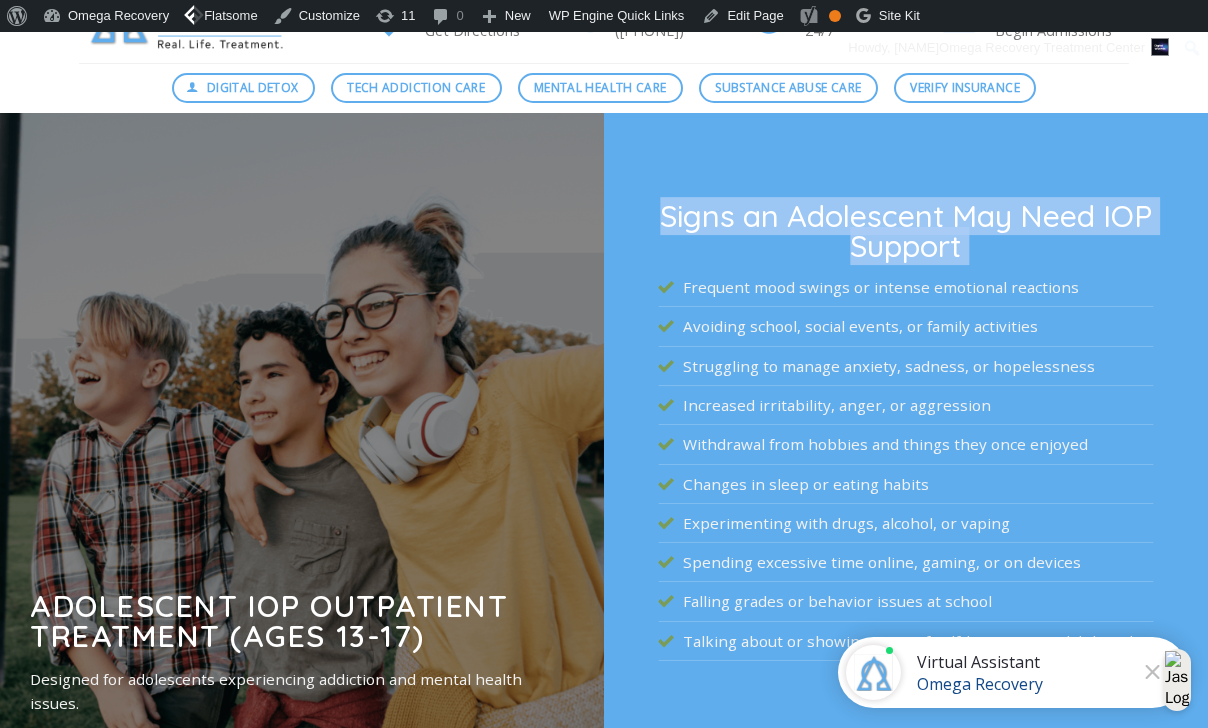 scroll, scrollTop: 117, scrollLeft: 0, axis: vertical 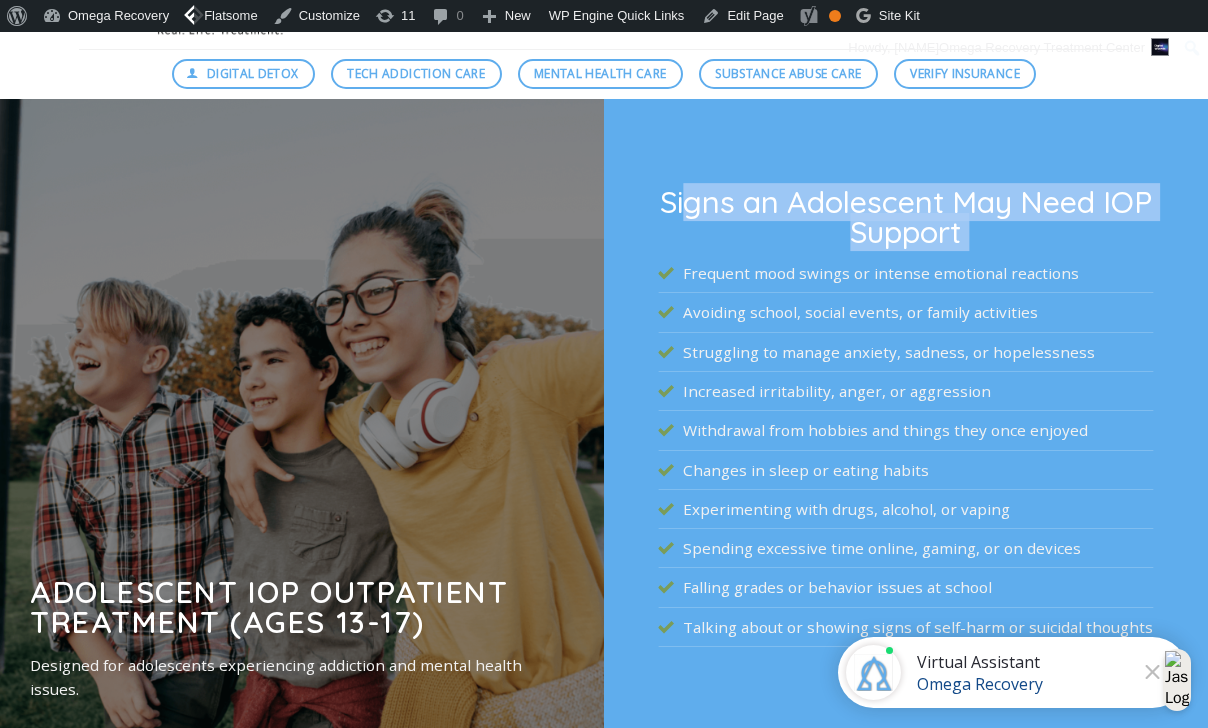 click on "Signs an Adolescent May Need IOP Support" at bounding box center [905, 217] 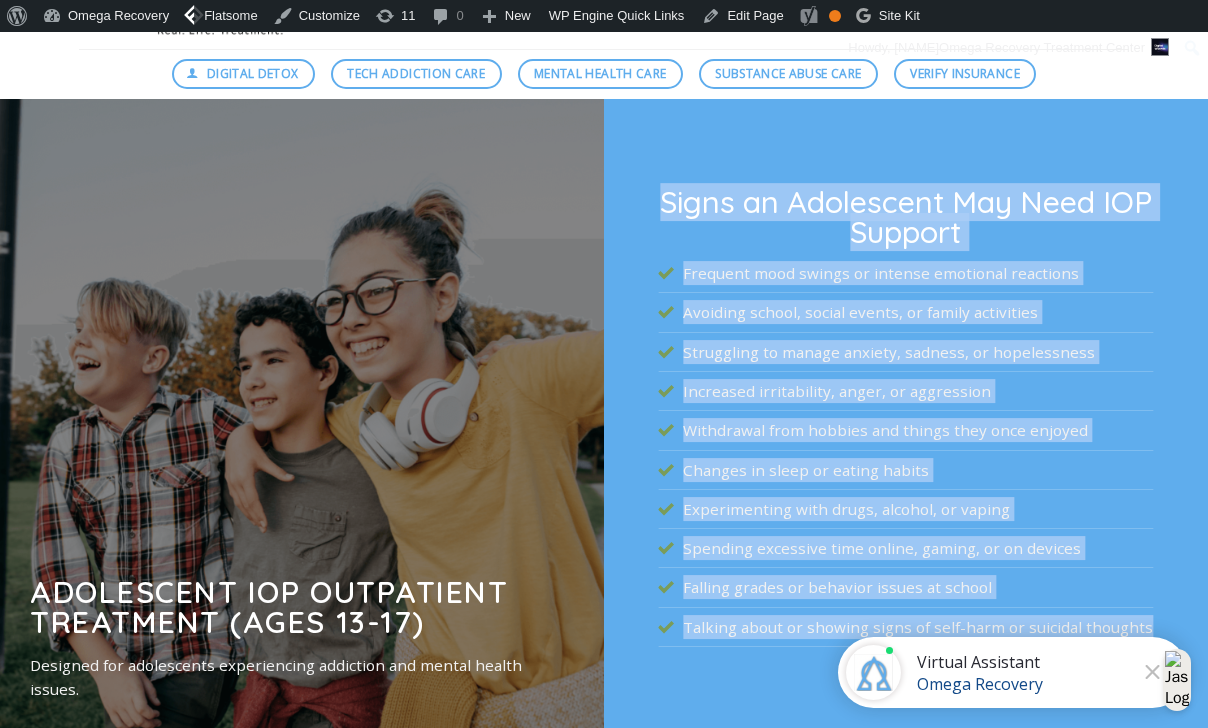 drag, startPoint x: 680, startPoint y: 201, endPoint x: 1152, endPoint y: 626, distance: 635.14484 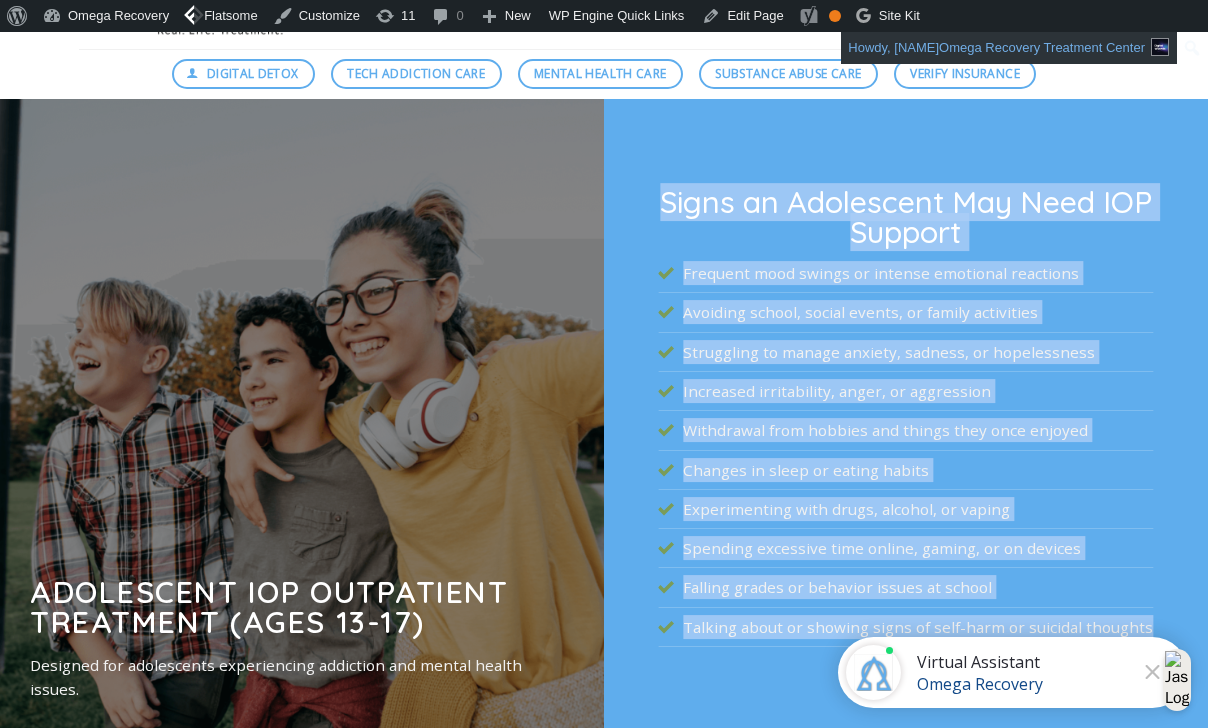copy on "Signs an Adolescent May Need IOP Support
Frequent mood swings or intense emotional reactions
Avoiding school, social events, or family activities
Struggling to manage anxiety, sadness, or hopelessness
Increased irritability, anger, or aggression
Withdrawal from hobbies and things they once enjoyed
Changes in sleep or eating habits
Experimenting with drugs, alcohol, or vaping
Spending excessive time online, gaming, or on devices
Falling grades or behavior issues at school
Talking about or showing signs of self-harm or suicidal thoughts" 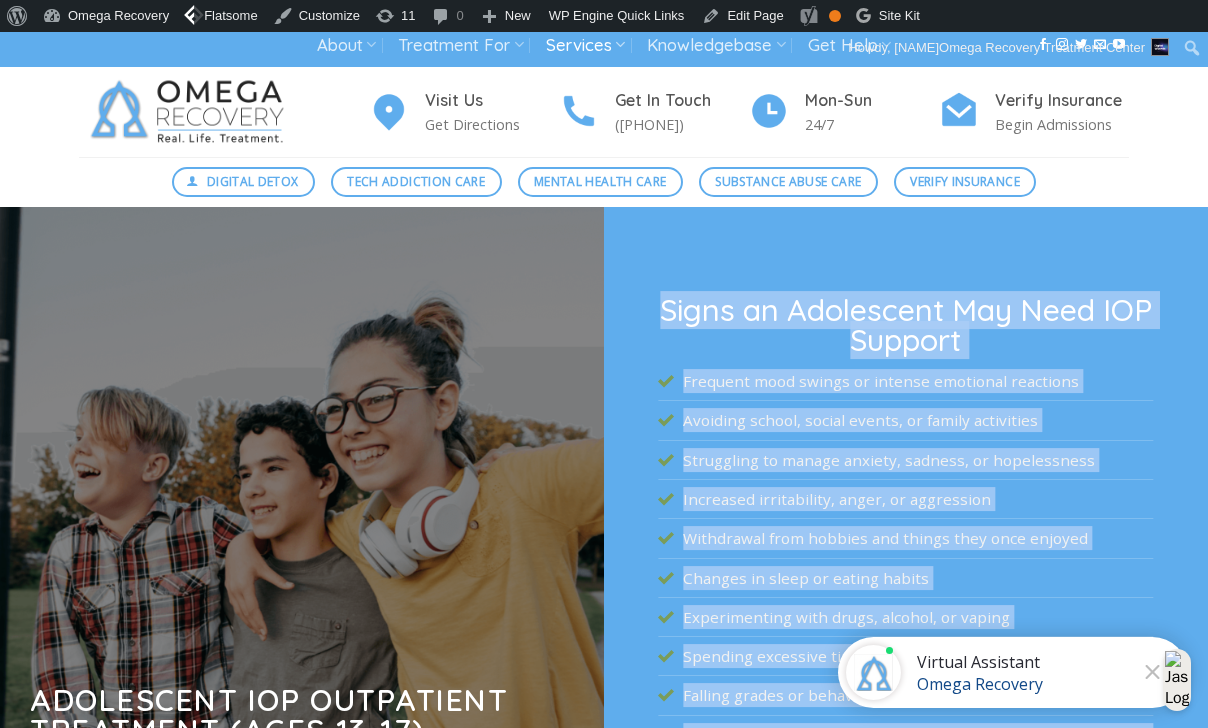 scroll, scrollTop: 0, scrollLeft: 0, axis: both 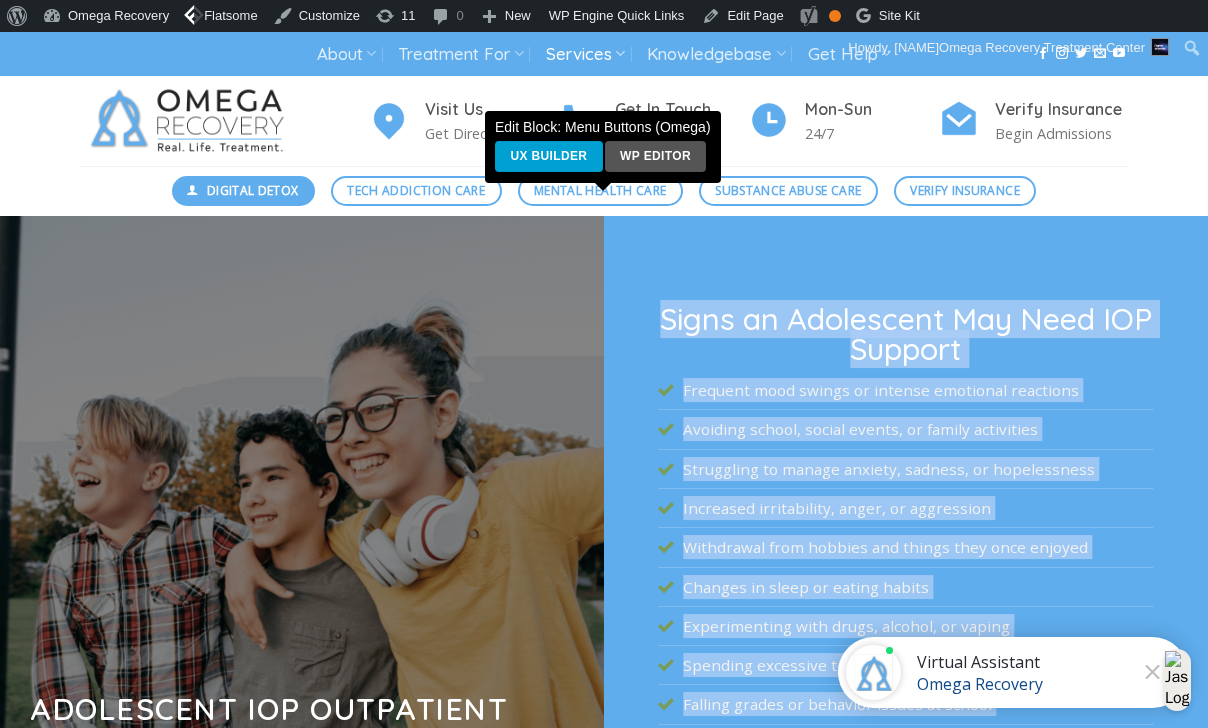 click on "Digital Detox" at bounding box center (243, 191) 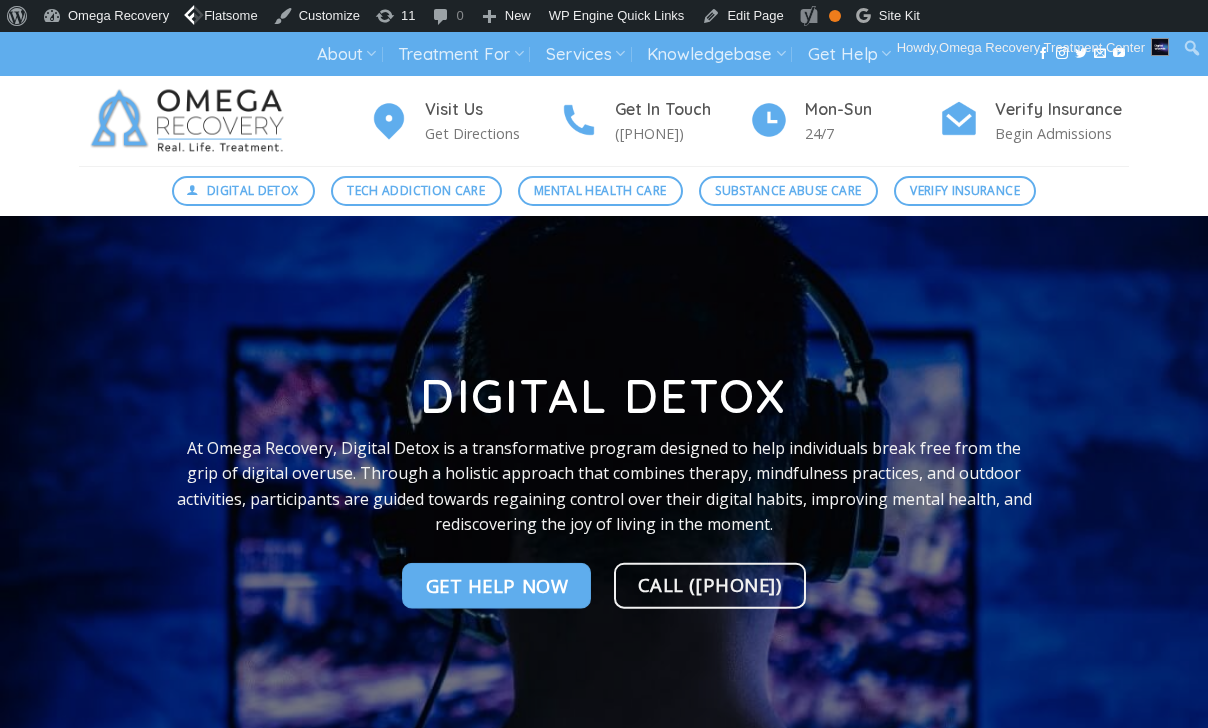 scroll, scrollTop: 0, scrollLeft: 0, axis: both 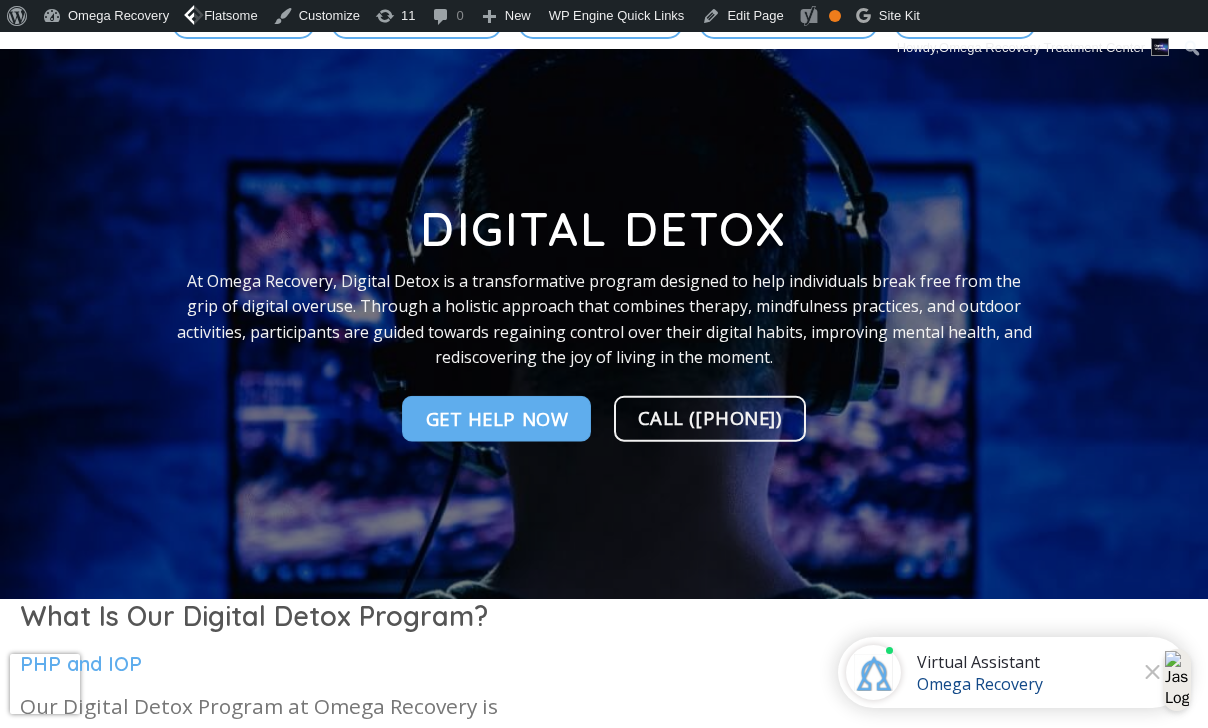 click on "At Omega Recovery, Digital Detox is a transformative program designed to help individuals break free from the grip of digital overuse. Through a holistic approach that combines therapy, mindfulness practices, and outdoor activities, participants are guided towards regaining control over their digital habits, improving mental health, and rediscovering the joy of living in the moment." at bounding box center (604, 319) 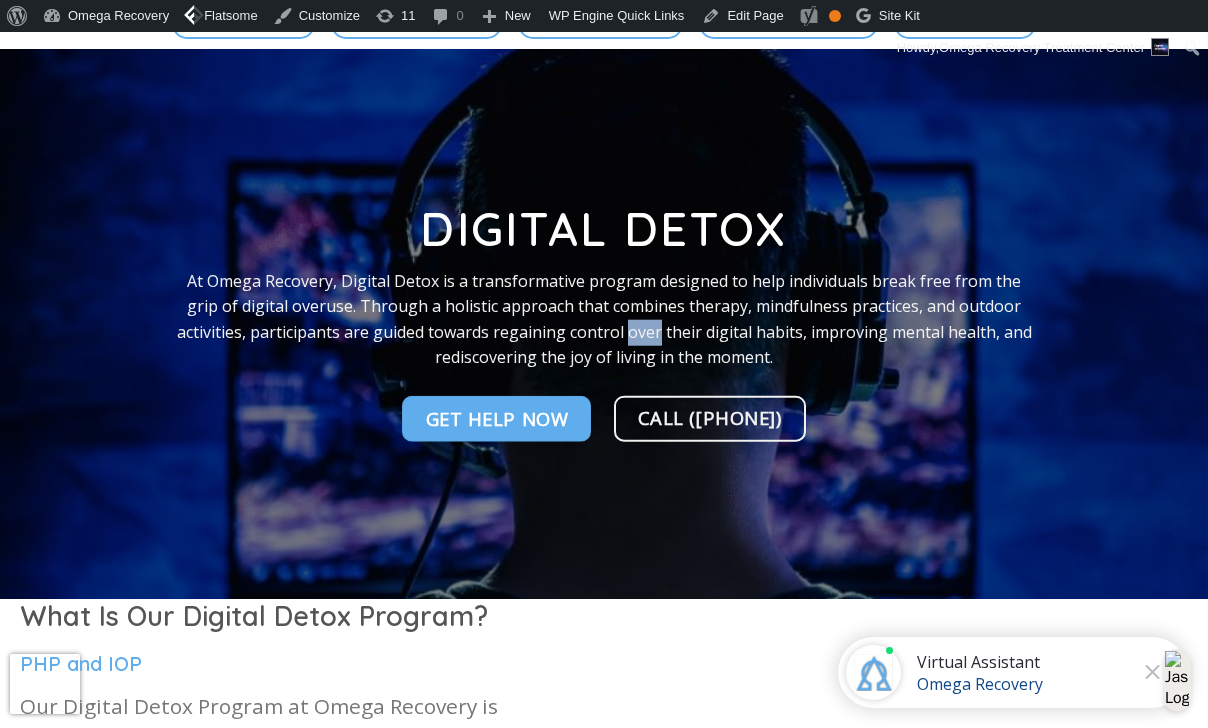 click on "At Omega Recovery, Digital Detox is a transformative program designed to help individuals break free from the grip of digital overuse. Through a holistic approach that combines therapy, mindfulness practices, and outdoor activities, participants are guided towards regaining control over their digital habits, improving mental health, and rediscovering the joy of living in the moment." at bounding box center [604, 319] 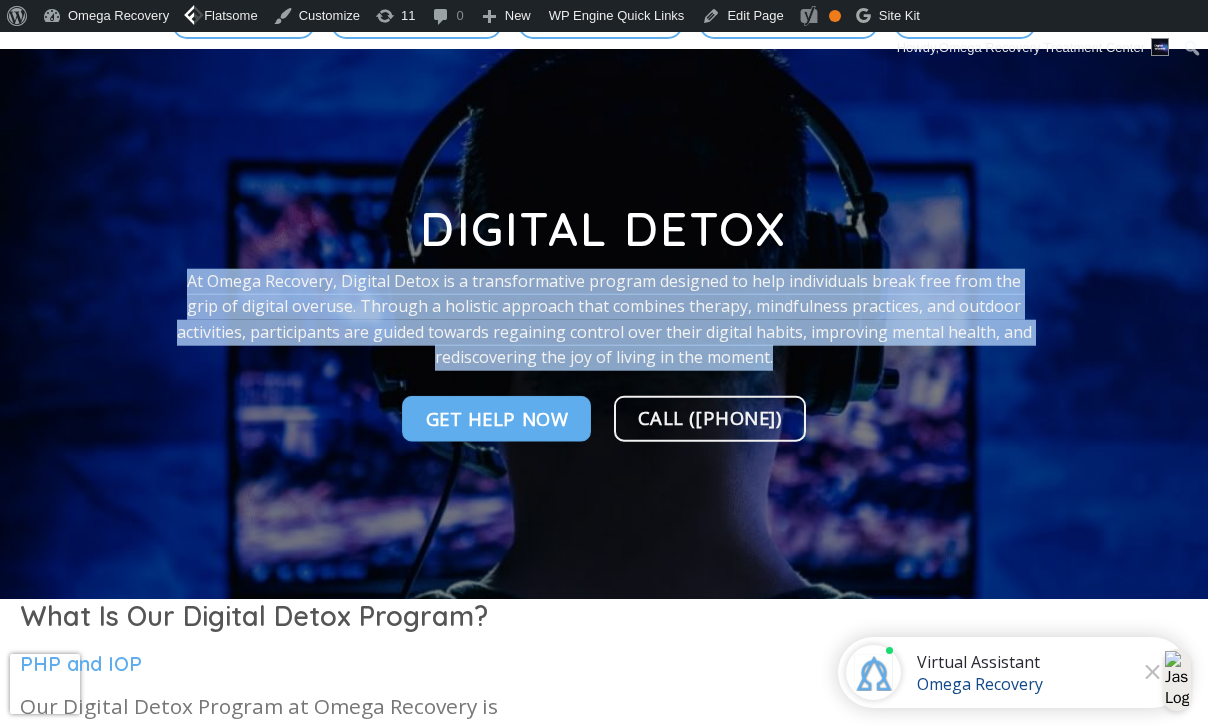 click on "At Omega Recovery, Digital Detox is a transformative program designed to help individuals break free from the grip of digital overuse. Through a holistic approach that combines therapy, mindfulness practices, and outdoor activities, participants are guided towards regaining control over their digital habits, improving mental health, and rediscovering the joy of living in the moment." at bounding box center [604, 319] 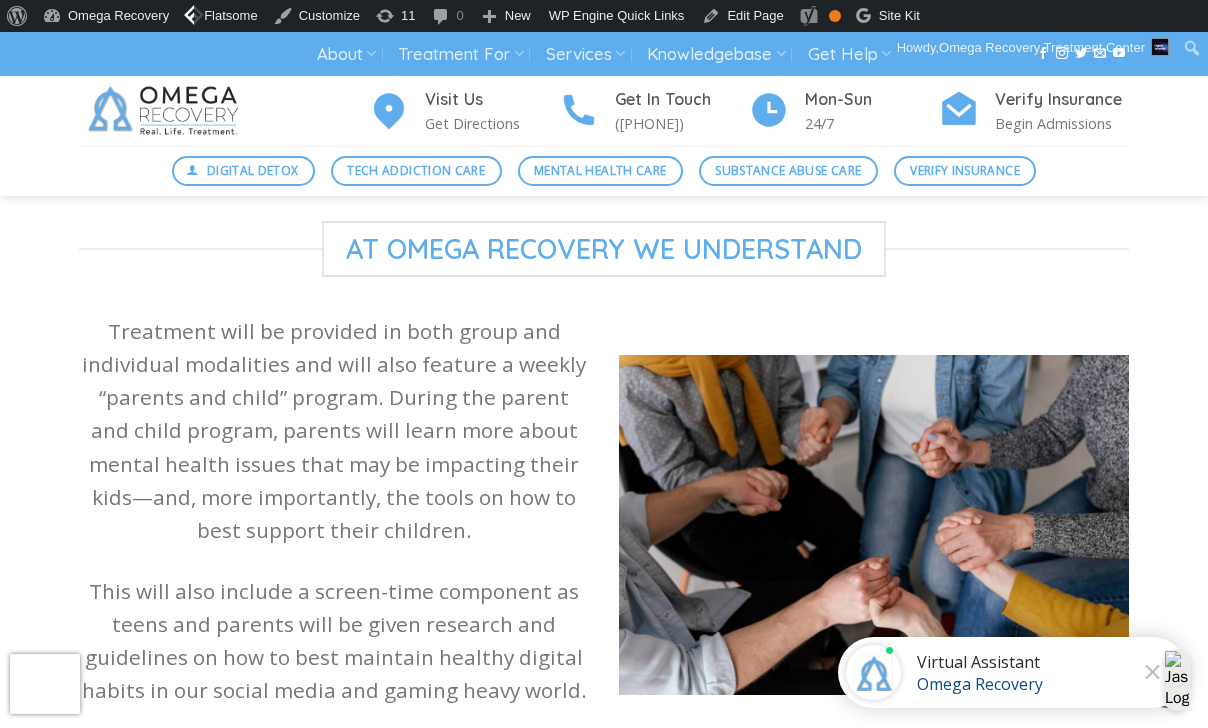 scroll, scrollTop: 1962, scrollLeft: 0, axis: vertical 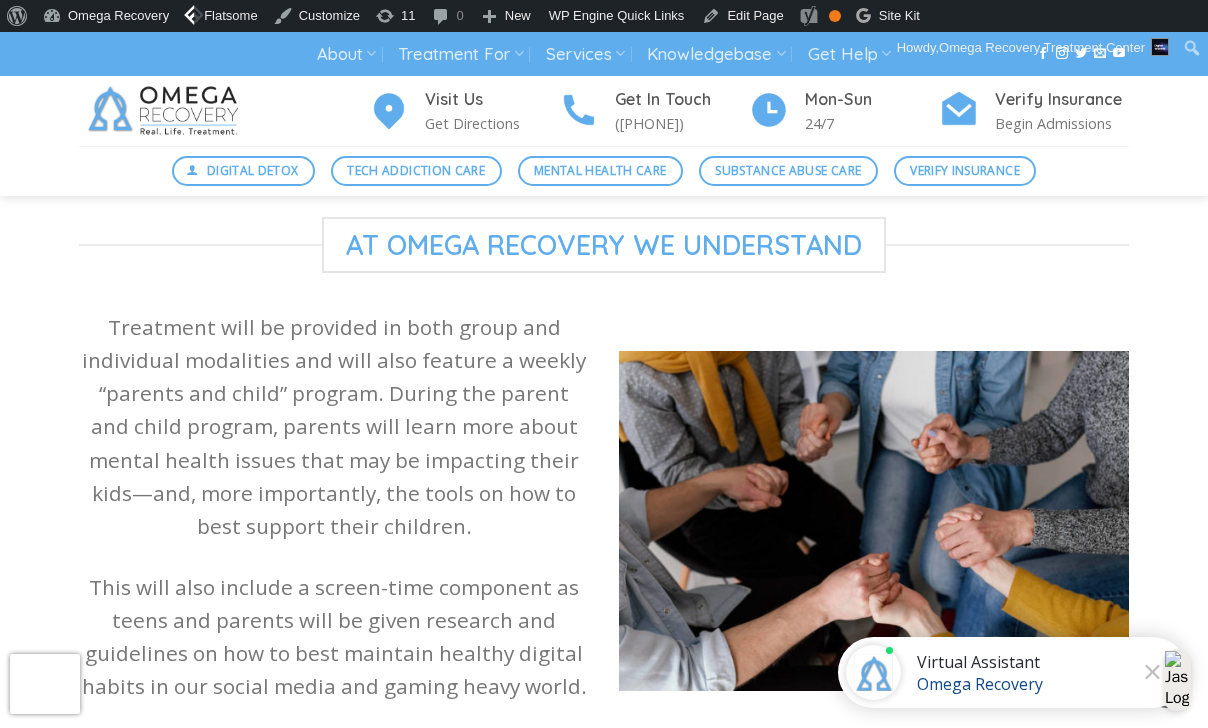 click at bounding box center (166, 111) 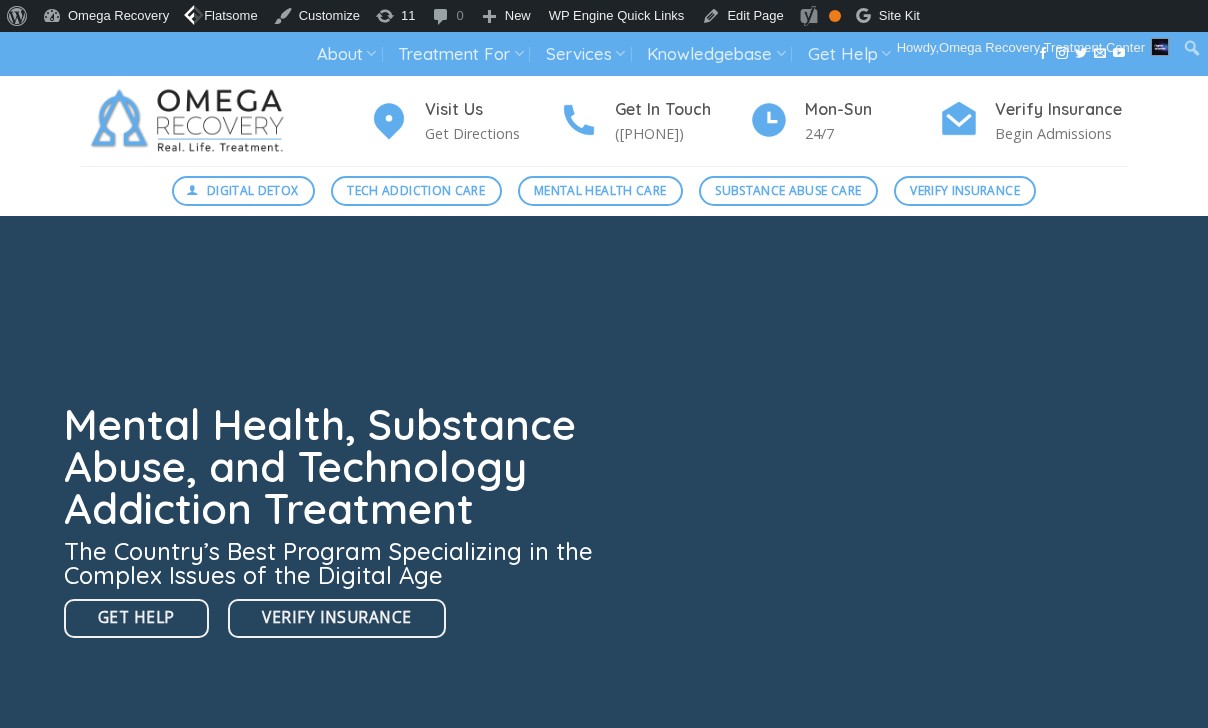 scroll, scrollTop: 0, scrollLeft: 0, axis: both 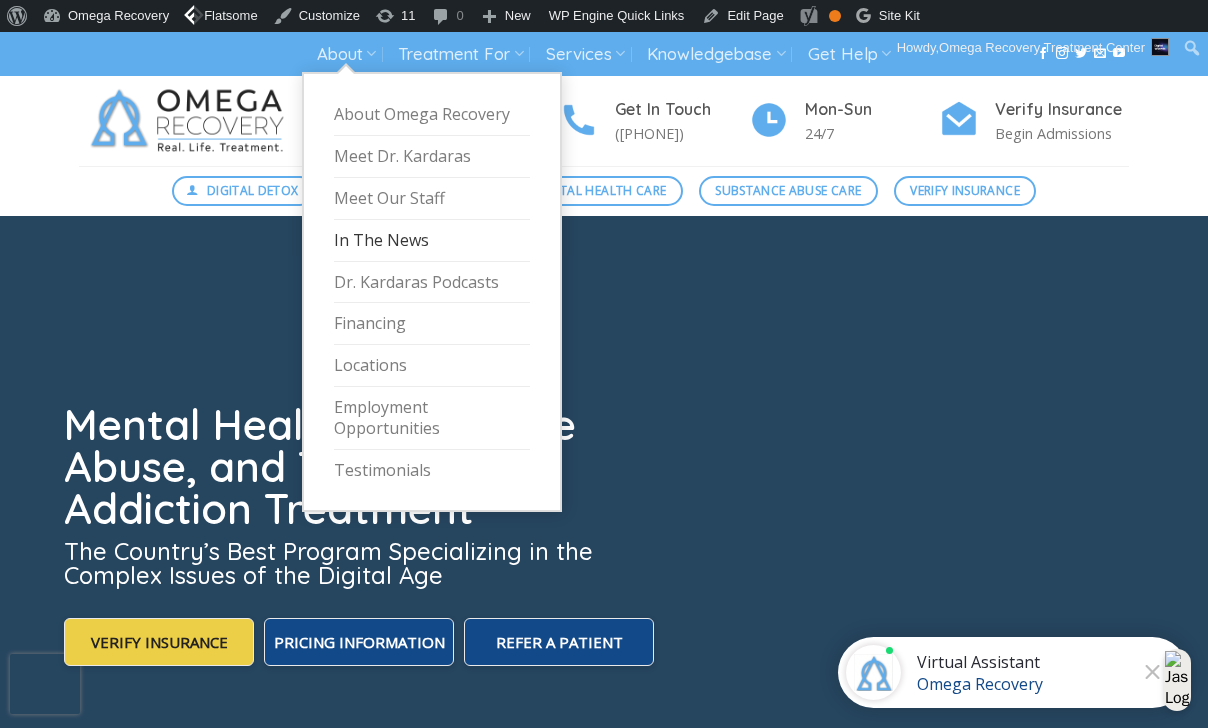 click on "In The News" at bounding box center [432, 241] 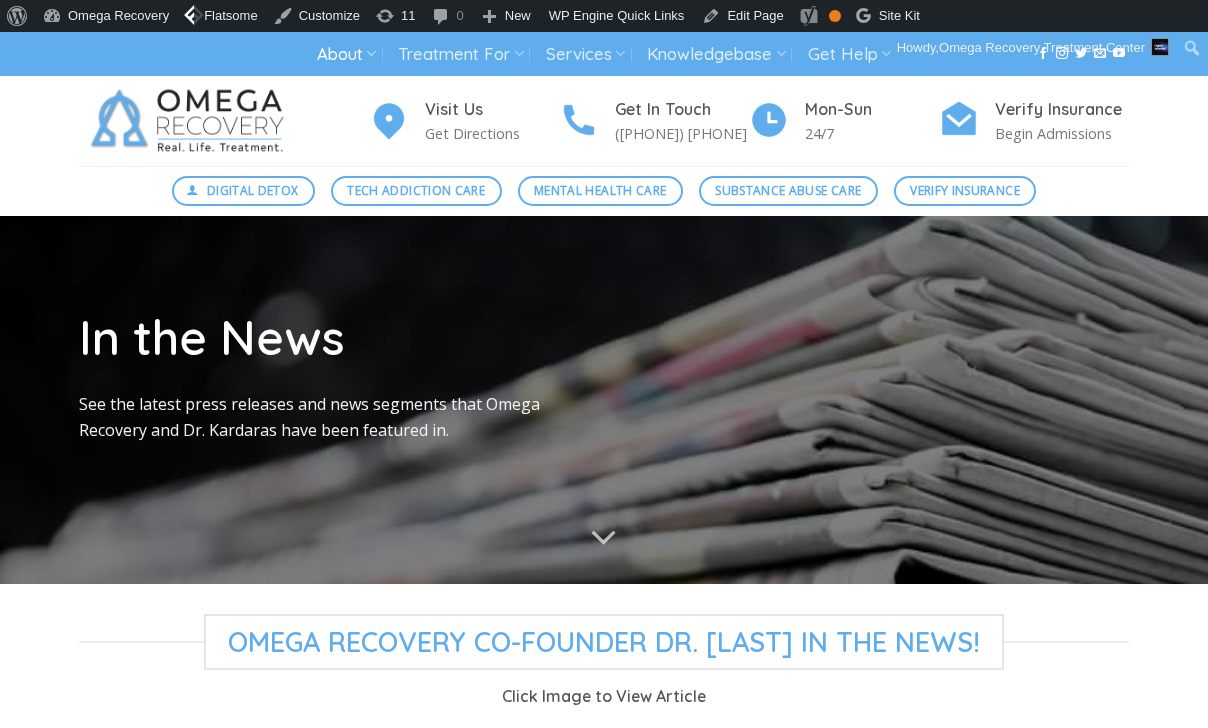 scroll, scrollTop: 0, scrollLeft: 0, axis: both 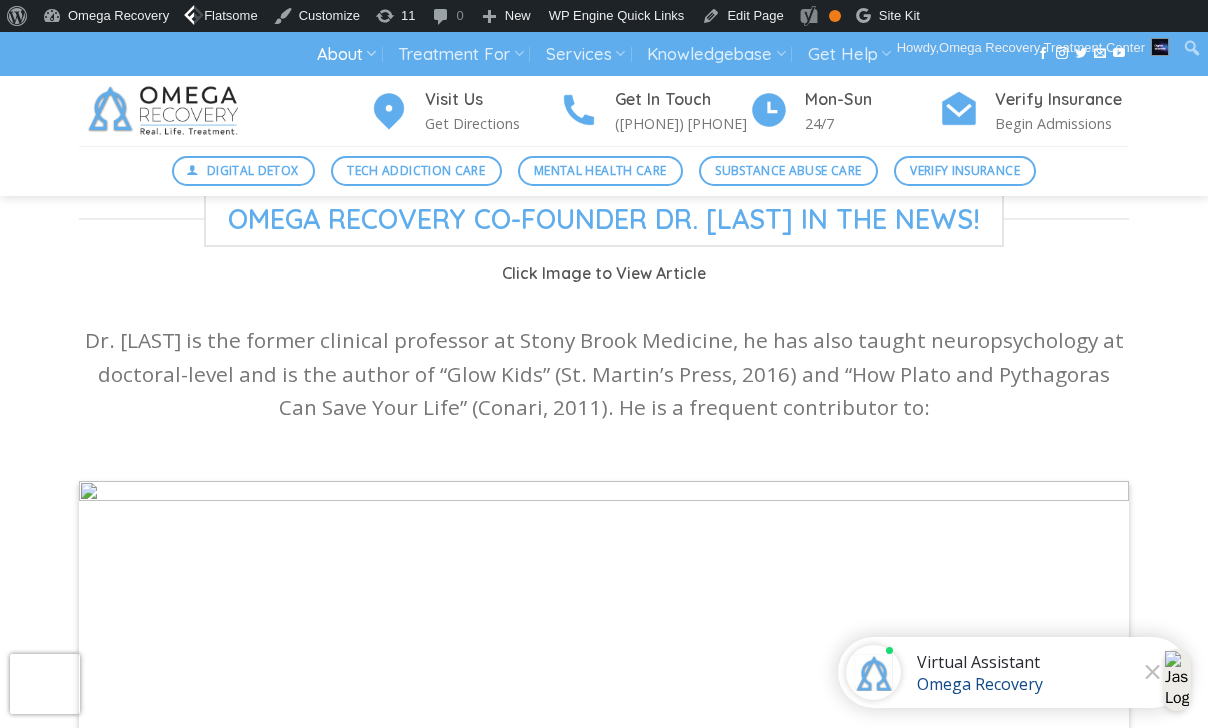 click on "Dr. [LAST] is the former clinical professor at Stony Brook Medicine, he has also taught neuropsychology at doctoral-level and is the author of “Glow Kids” (St. Martin’s Press, 2016) and “How Plato and Pythagoras Can Save Your Life” (Conari, 2011). He is a frequent contributor to:" at bounding box center [604, 374] 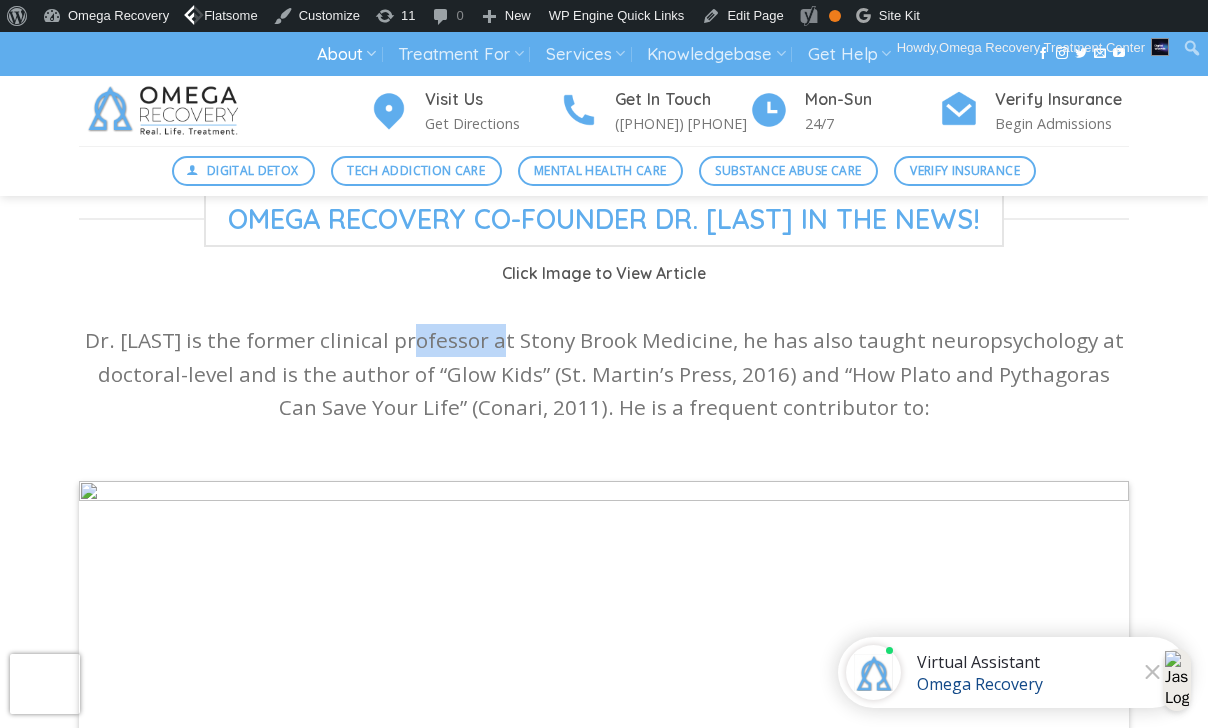 click on "Dr. [LAST] is the former clinical professor at Stony Brook Medicine, he has also taught neuropsychology at doctoral-level and is the author of “Glow Kids” (St. Martin’s Press, 2016) and “How Plato and Pythagoras Can Save Your Life” (Conari, 2011). He is a frequent contributor to:" at bounding box center [604, 374] 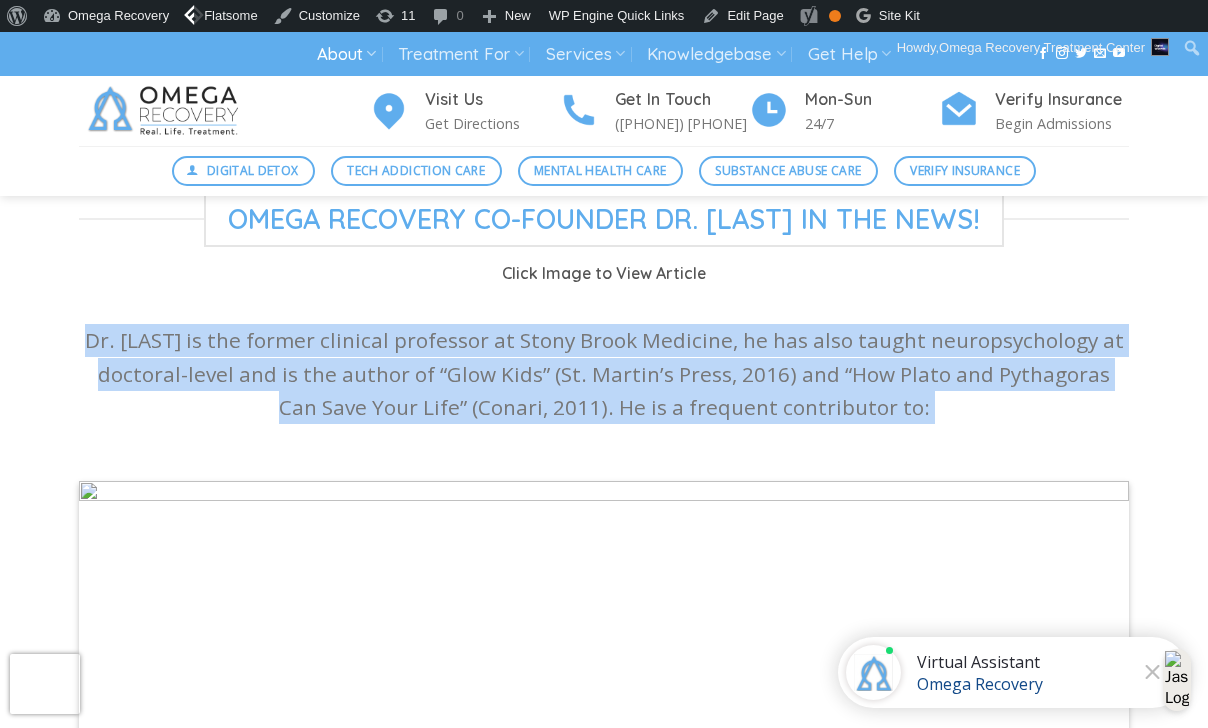click on "Dr. Kardaras is the former clinical professor at Stony Brook Medicine, he has also taught neuropsychology at the doctoral-level and is the author of “Glow Kids” (St. Martin’s Press, 2016) and “How Plato and Pythagoras Can Save Your Life” (Conari, 2011). He is a frequent contributor to:" at bounding box center [604, 374] 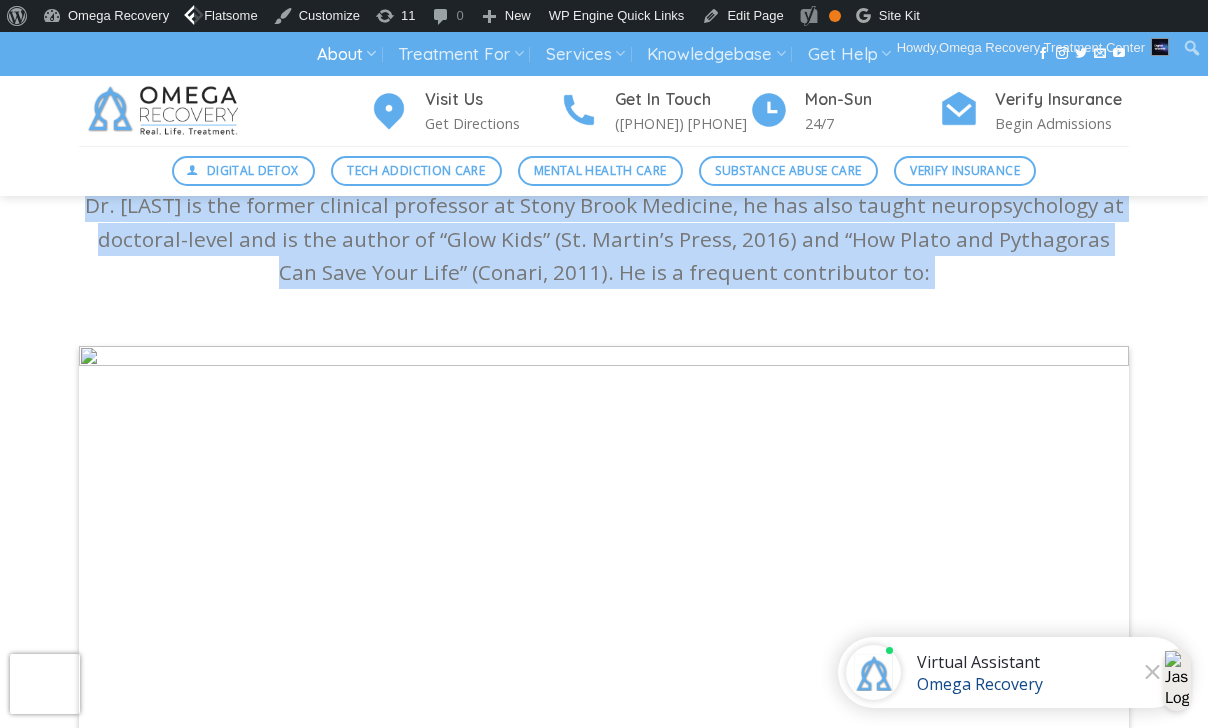 scroll, scrollTop: 726, scrollLeft: 0, axis: vertical 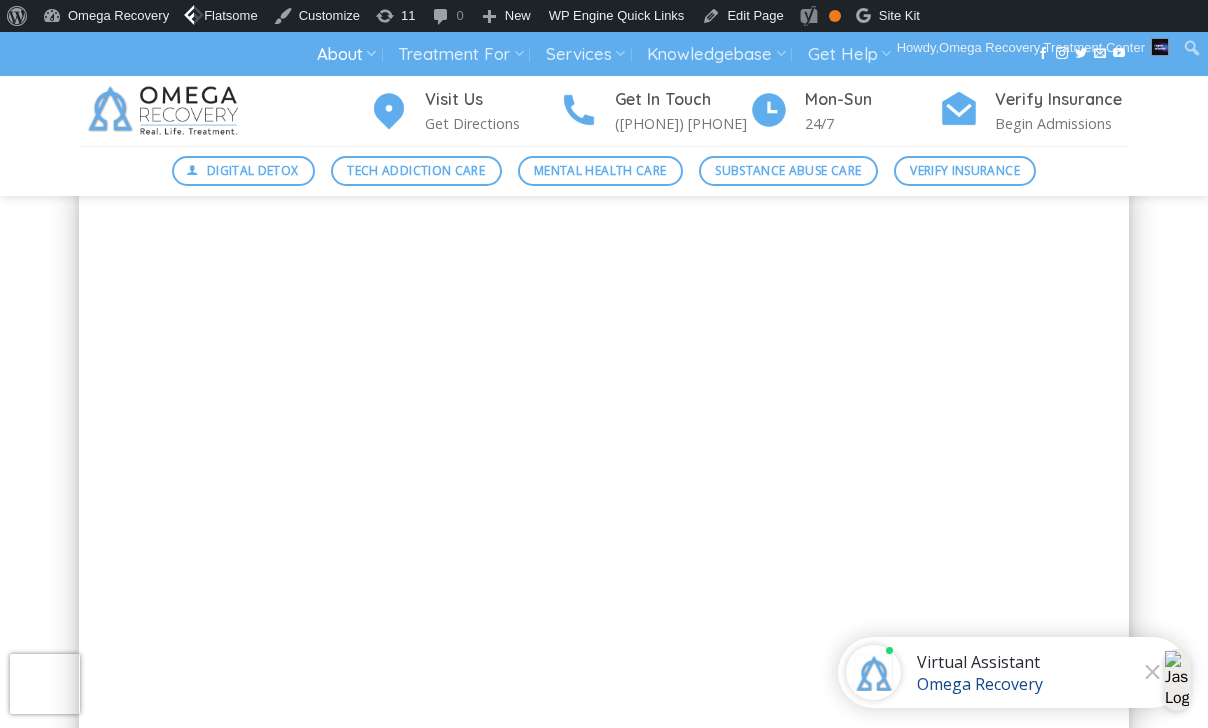 click at bounding box center [604, 922] 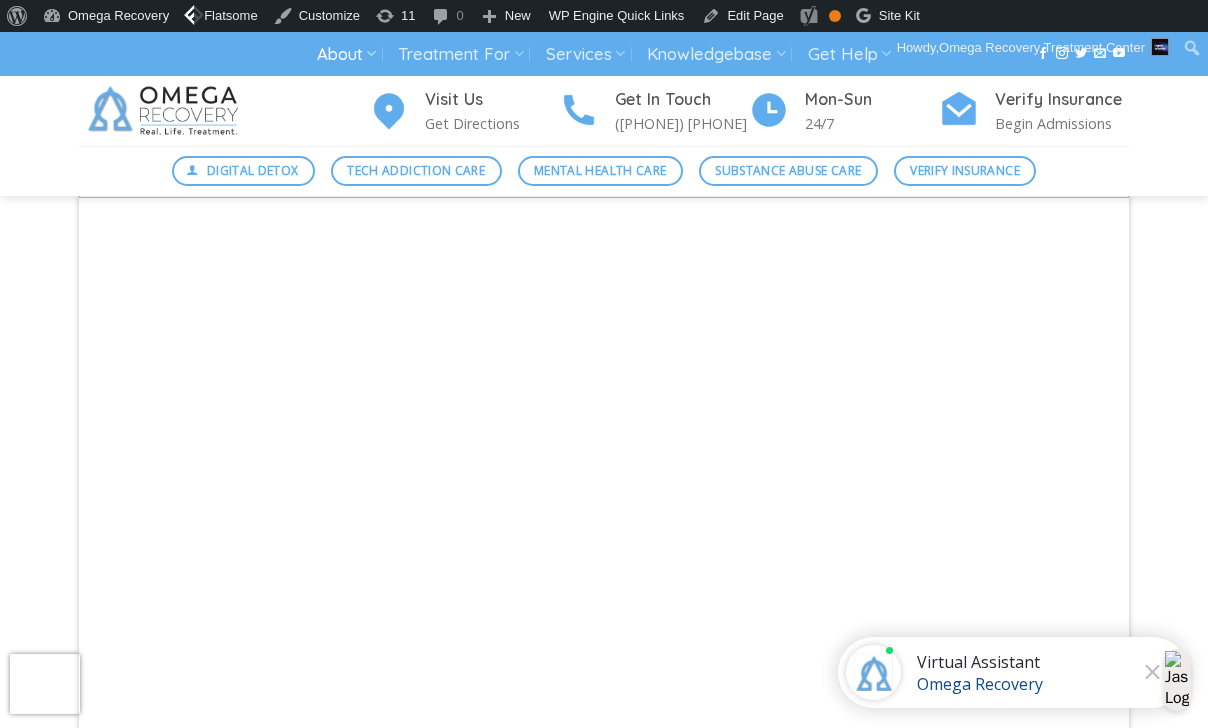 click at bounding box center [166, 111] 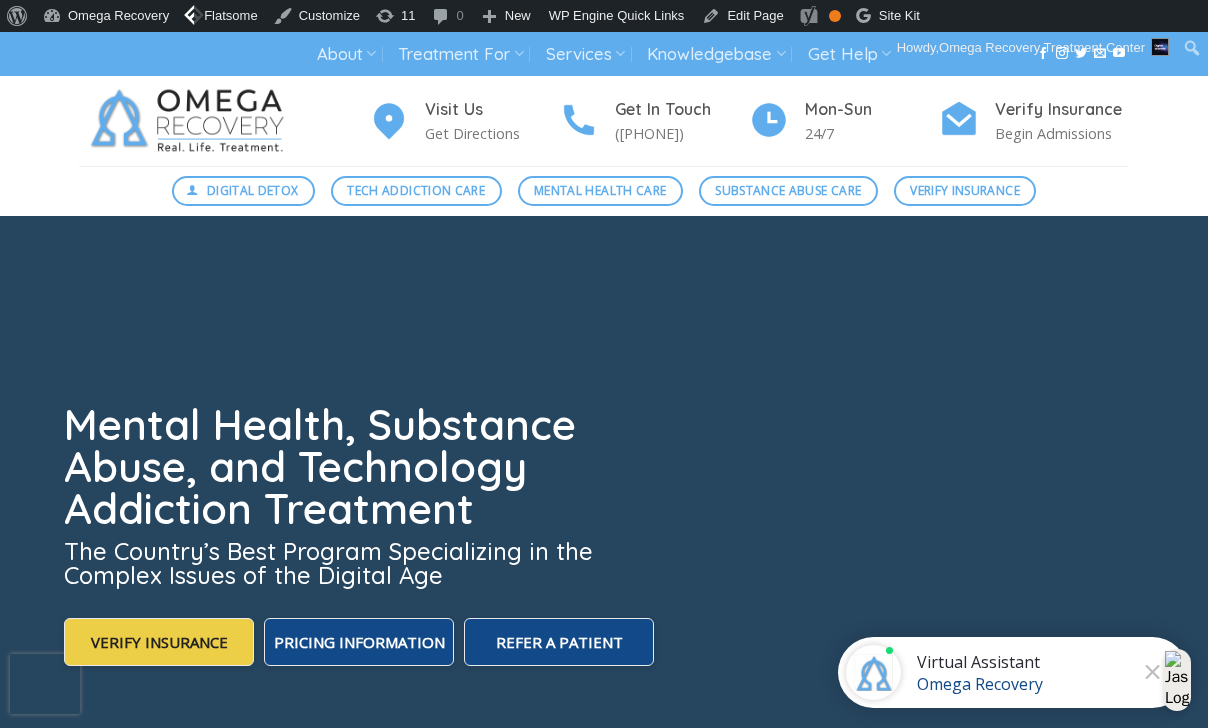 scroll, scrollTop: 0, scrollLeft: 0, axis: both 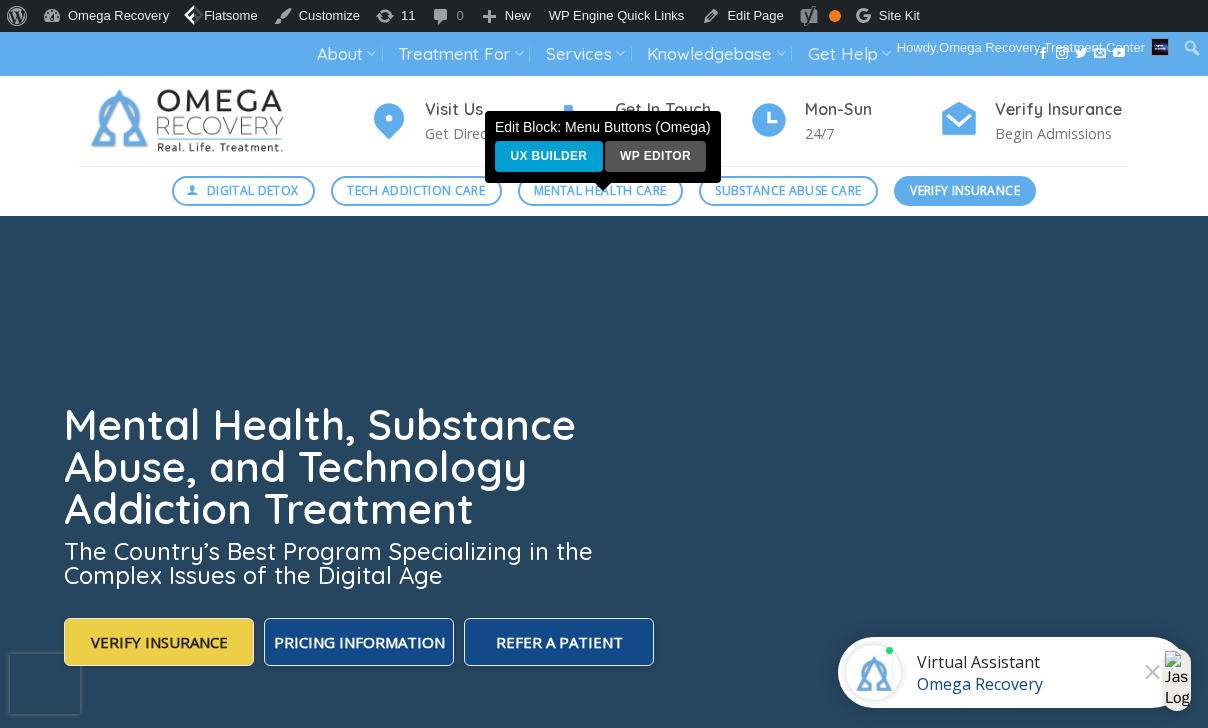 click on "Verify Insurance" at bounding box center [965, 190] 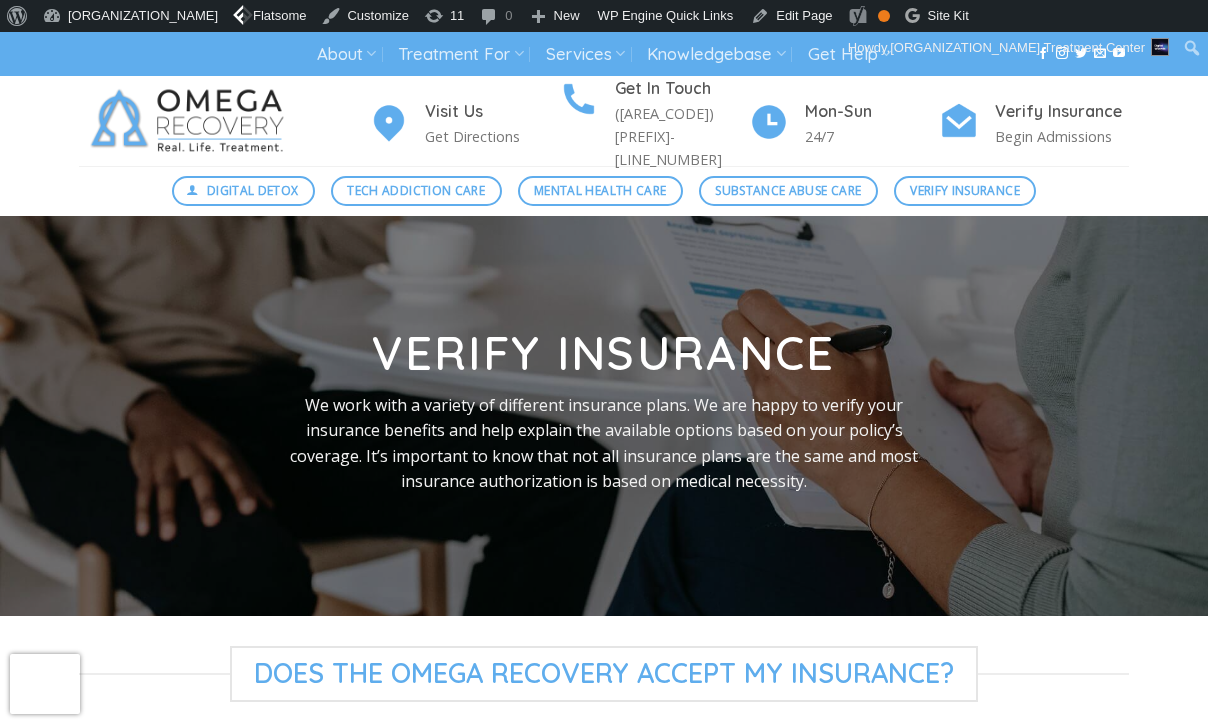 scroll, scrollTop: 0, scrollLeft: 0, axis: both 